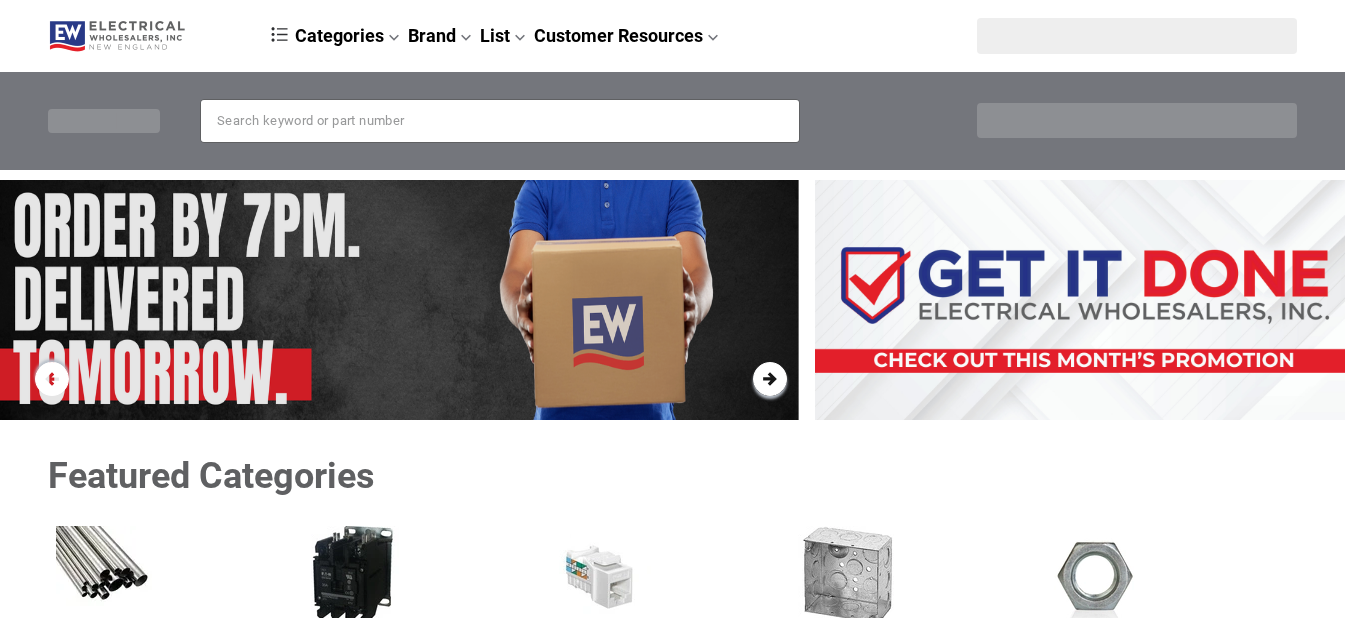 scroll, scrollTop: 0, scrollLeft: 0, axis: both 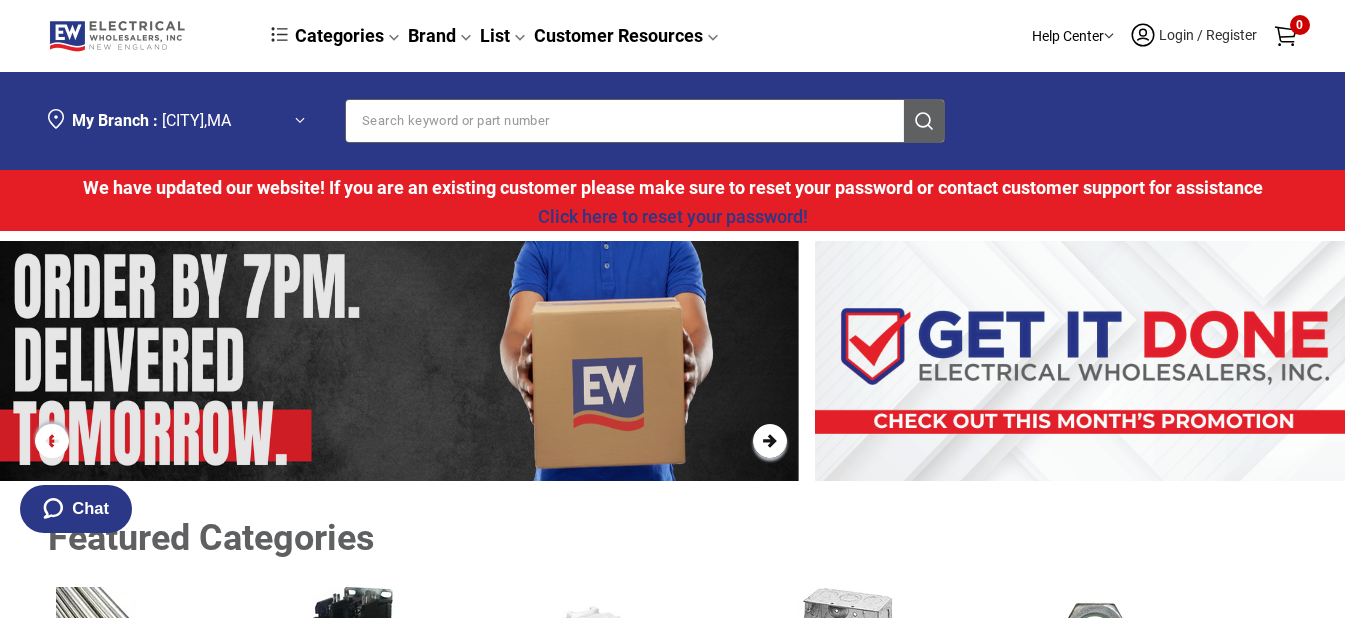 click on "Login / Register" at bounding box center [1208, 35] 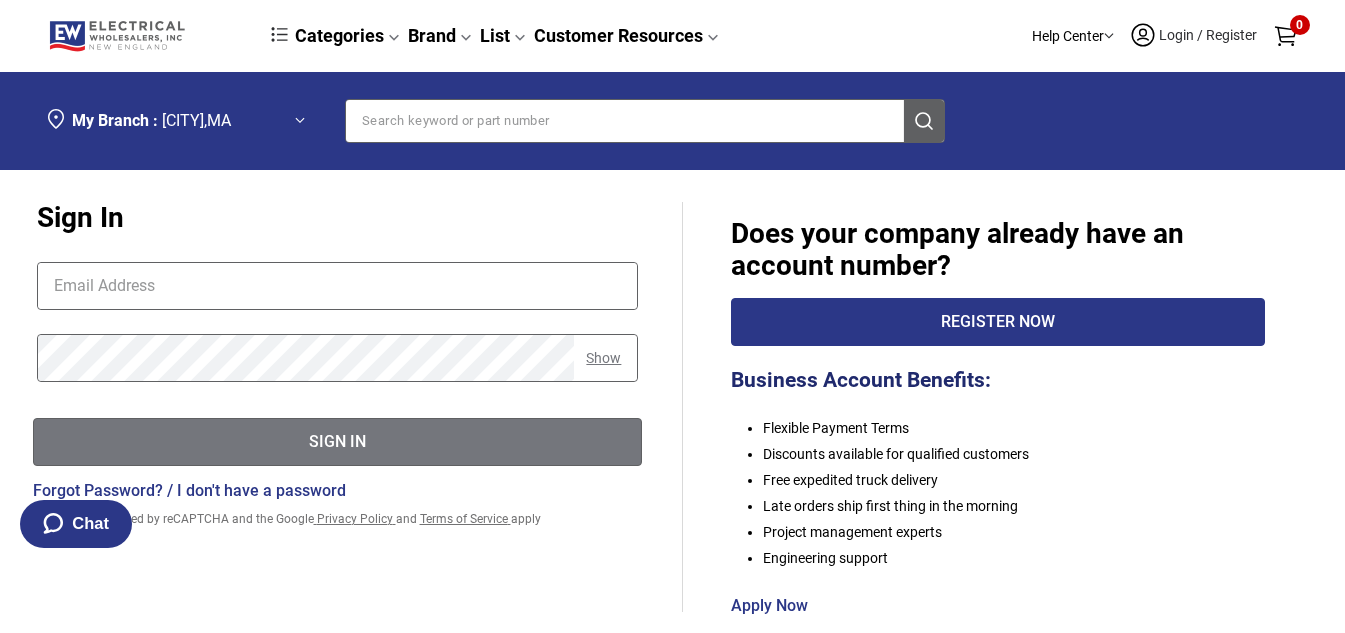 click 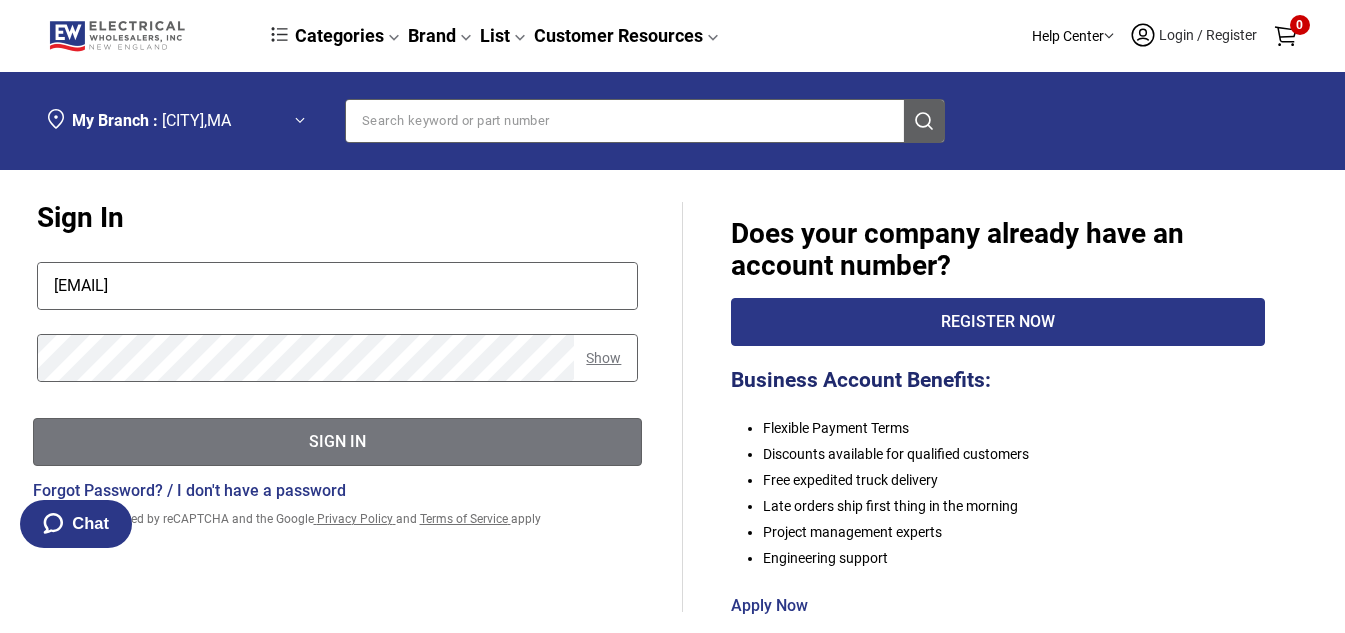 type on "shawn@[DOMAIN]" 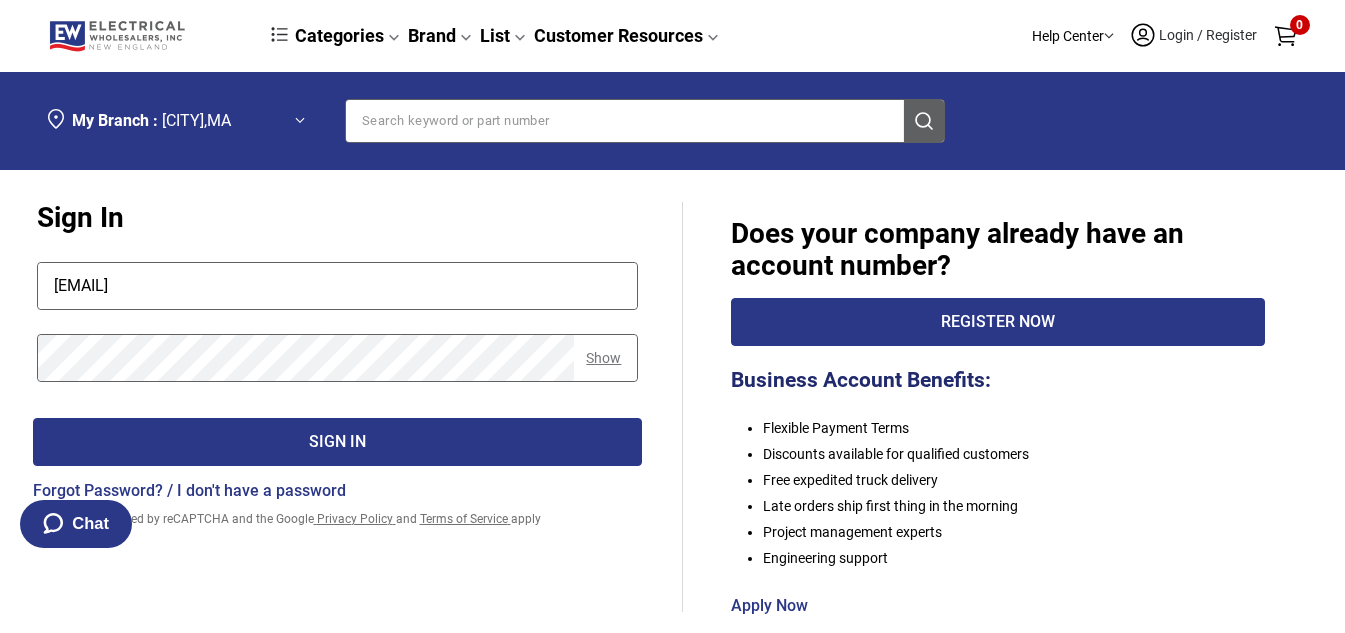 click on "Sign In" at bounding box center [338, 442] 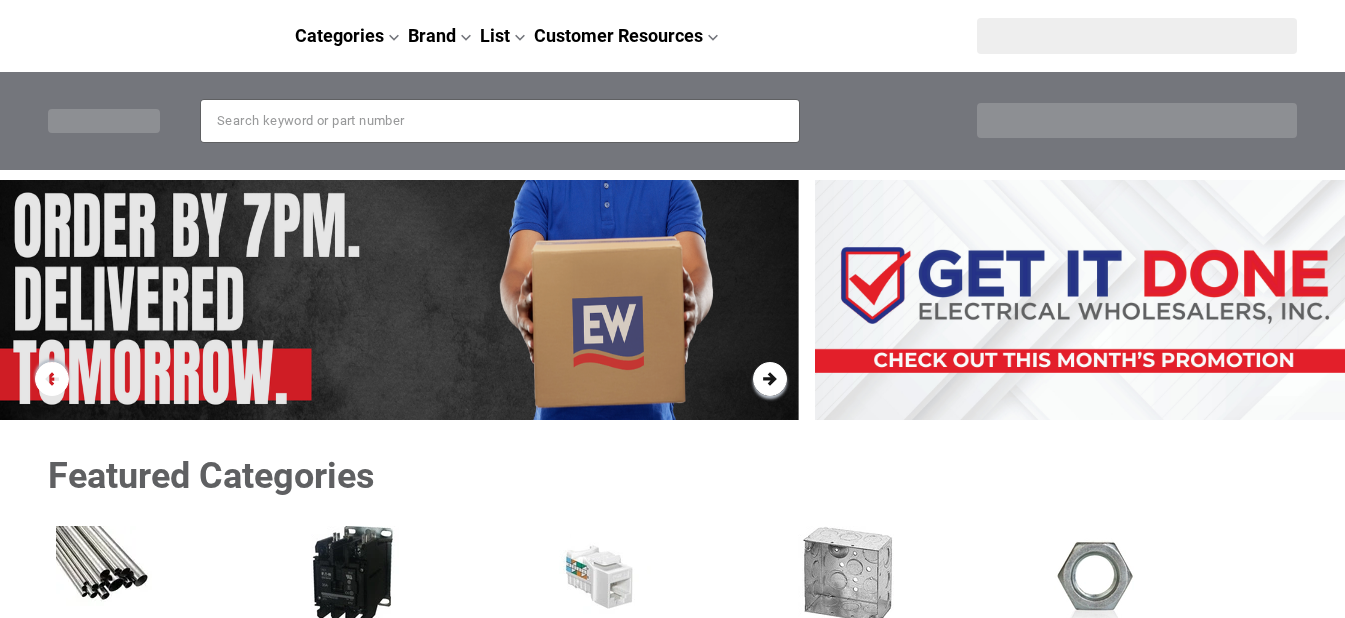 scroll, scrollTop: 0, scrollLeft: 0, axis: both 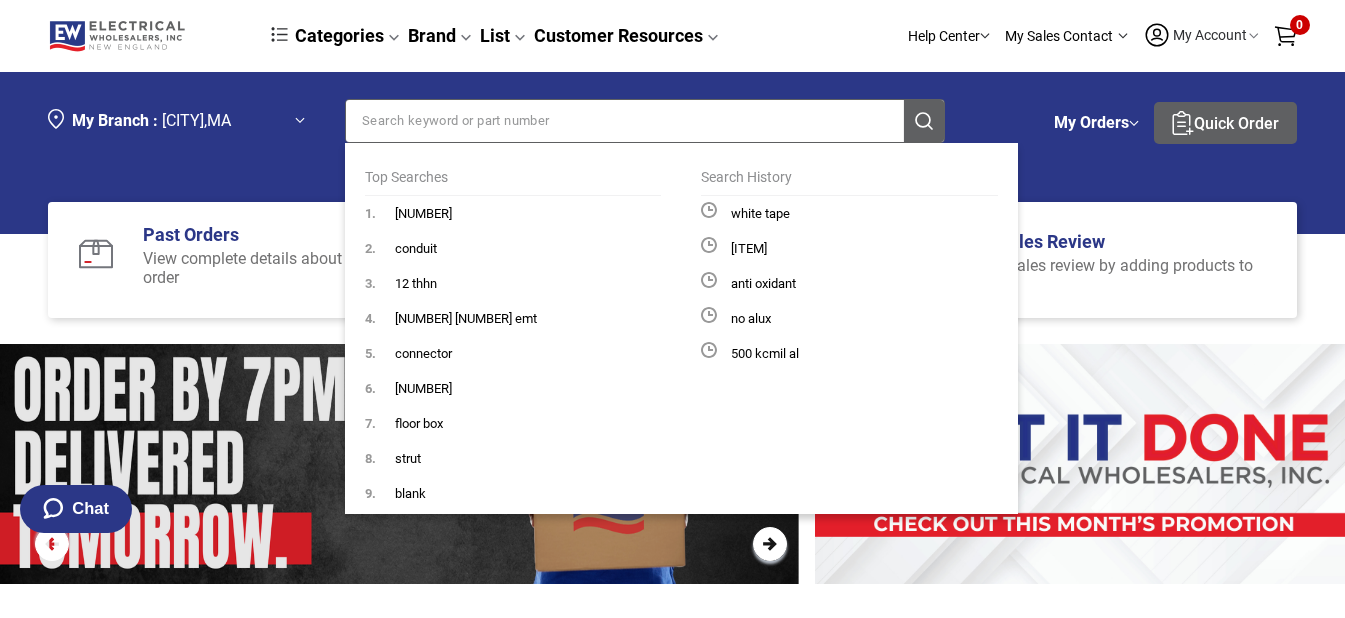 click 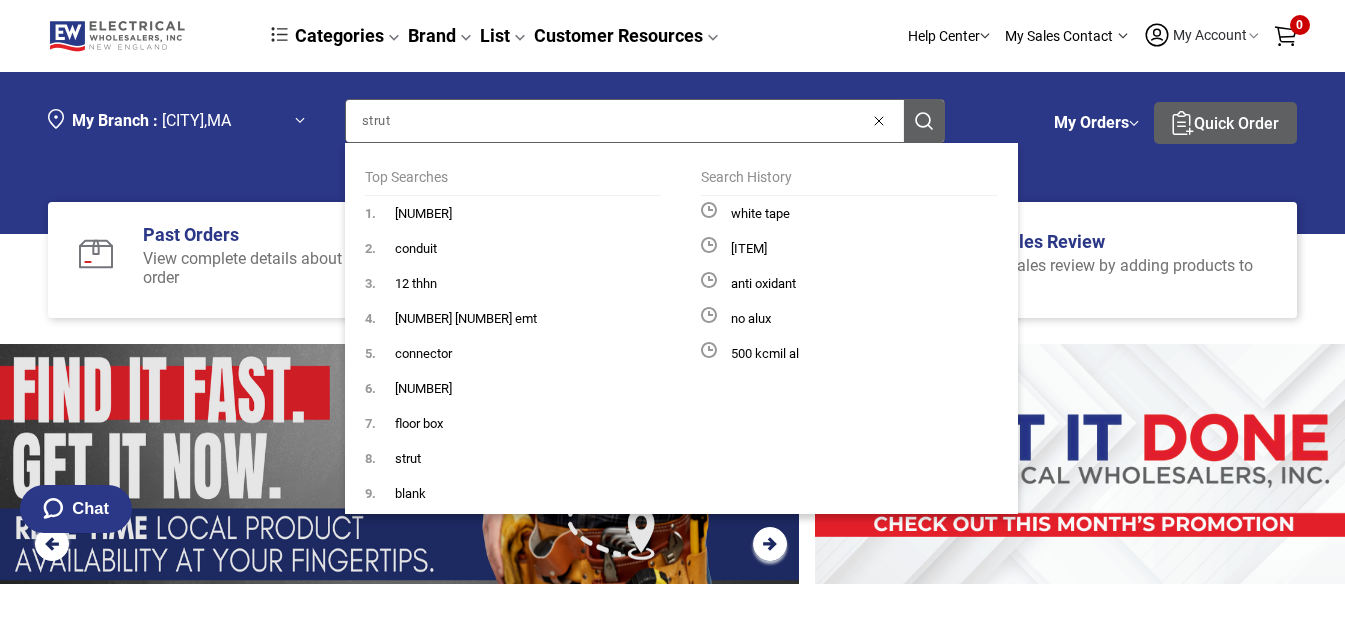 type on "strut" 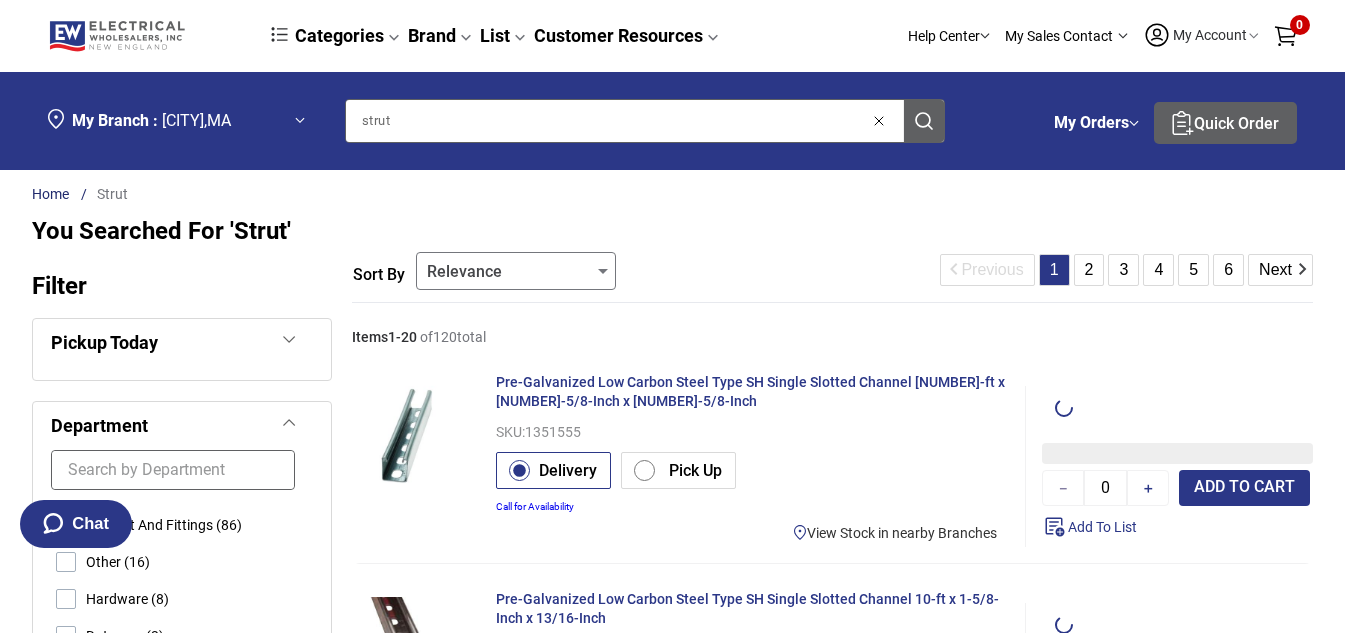 type on "1" 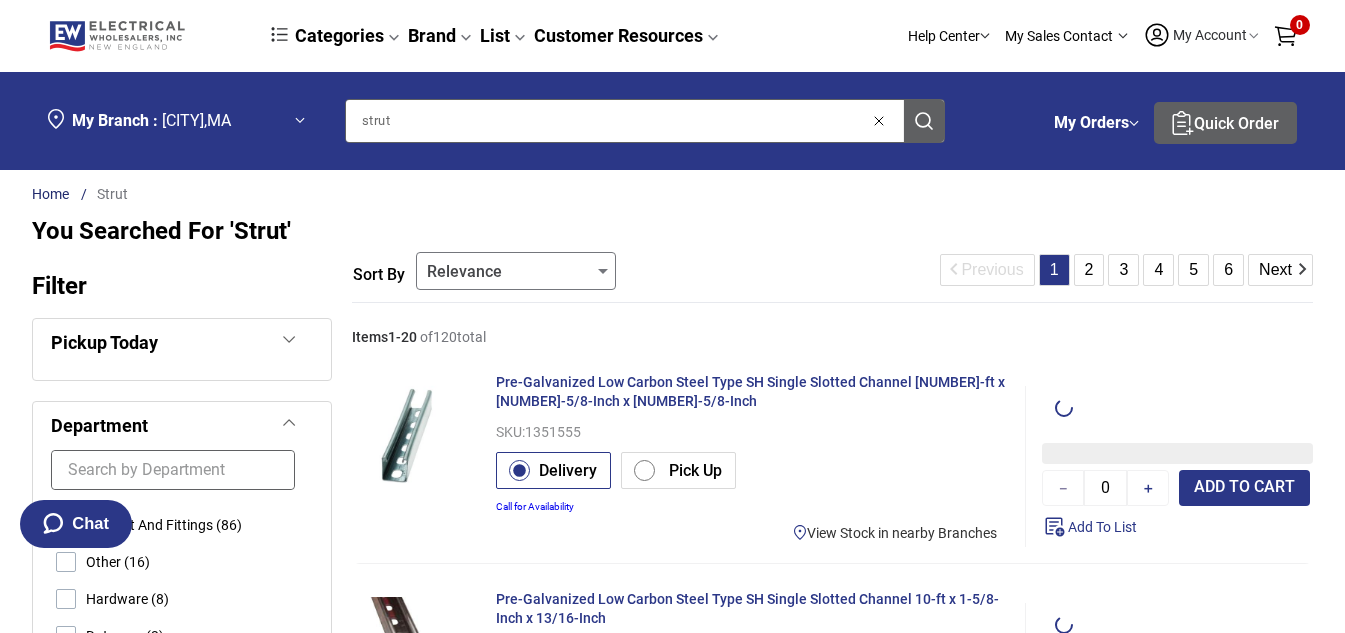 type on "1" 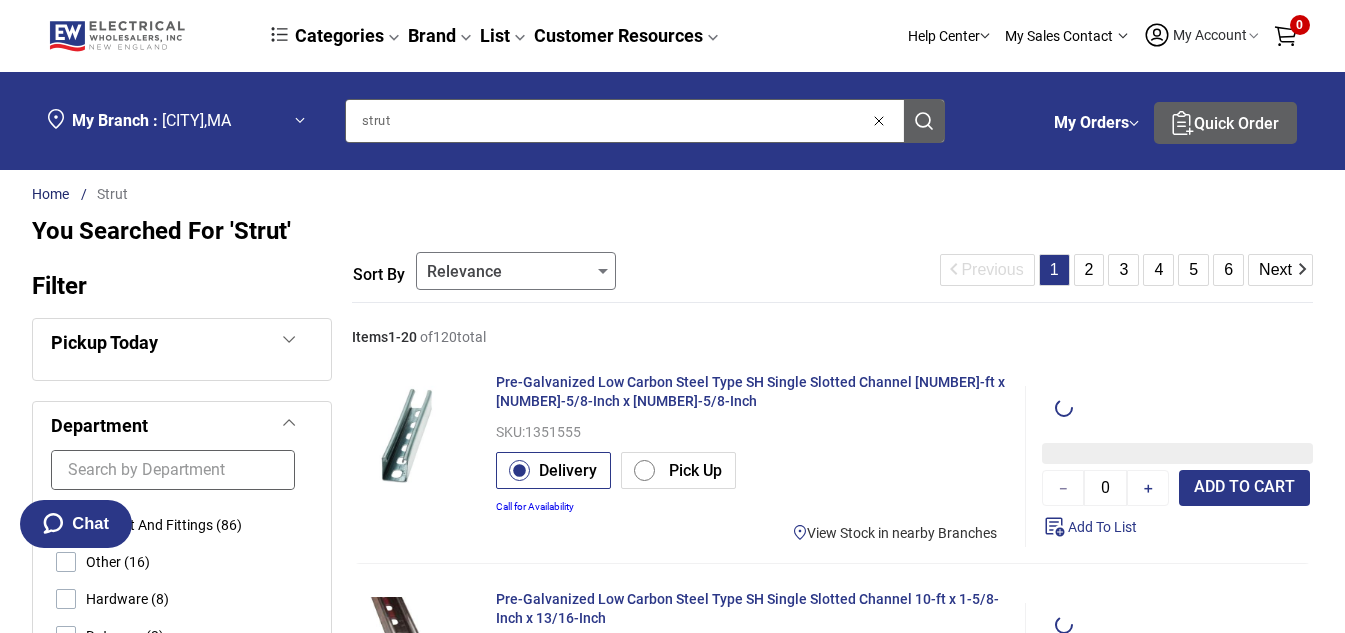 type on "1" 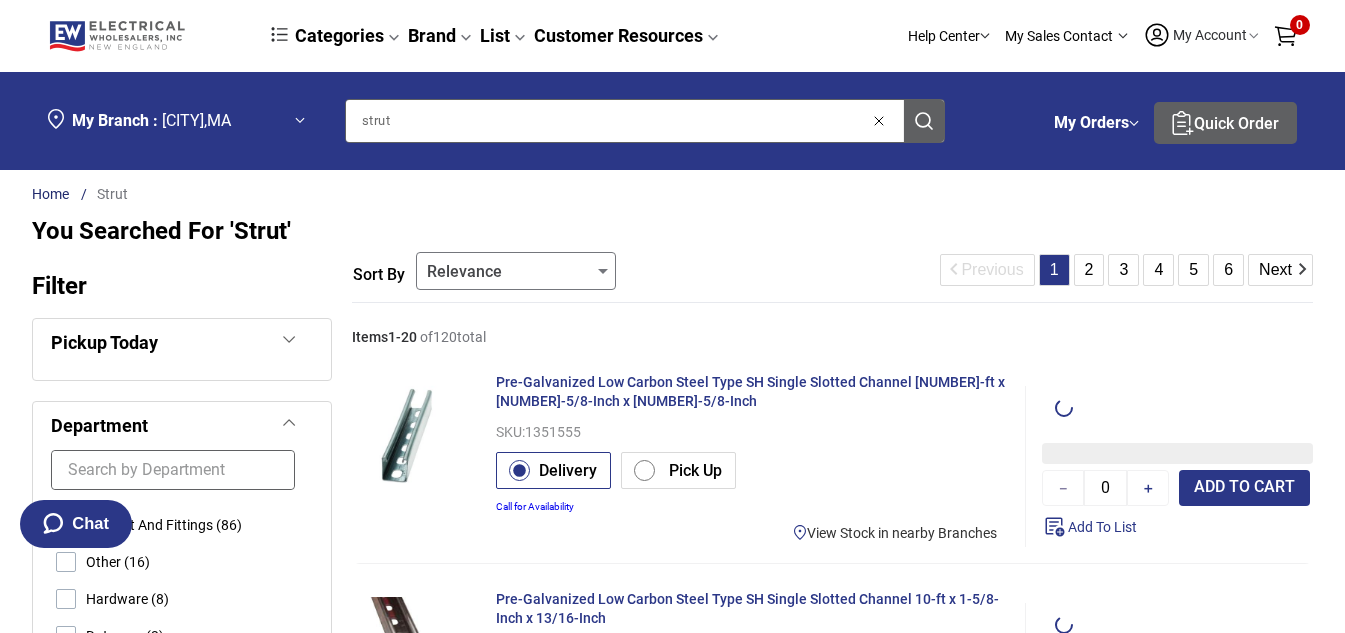type on "1" 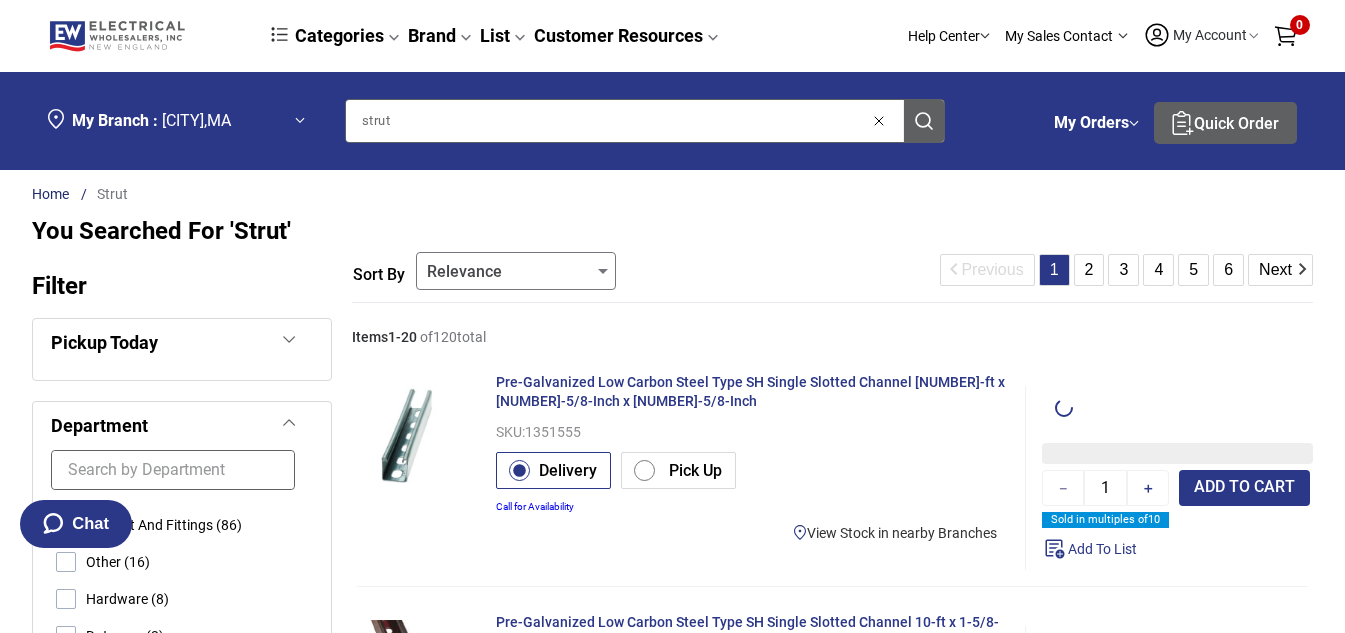 type on "10" 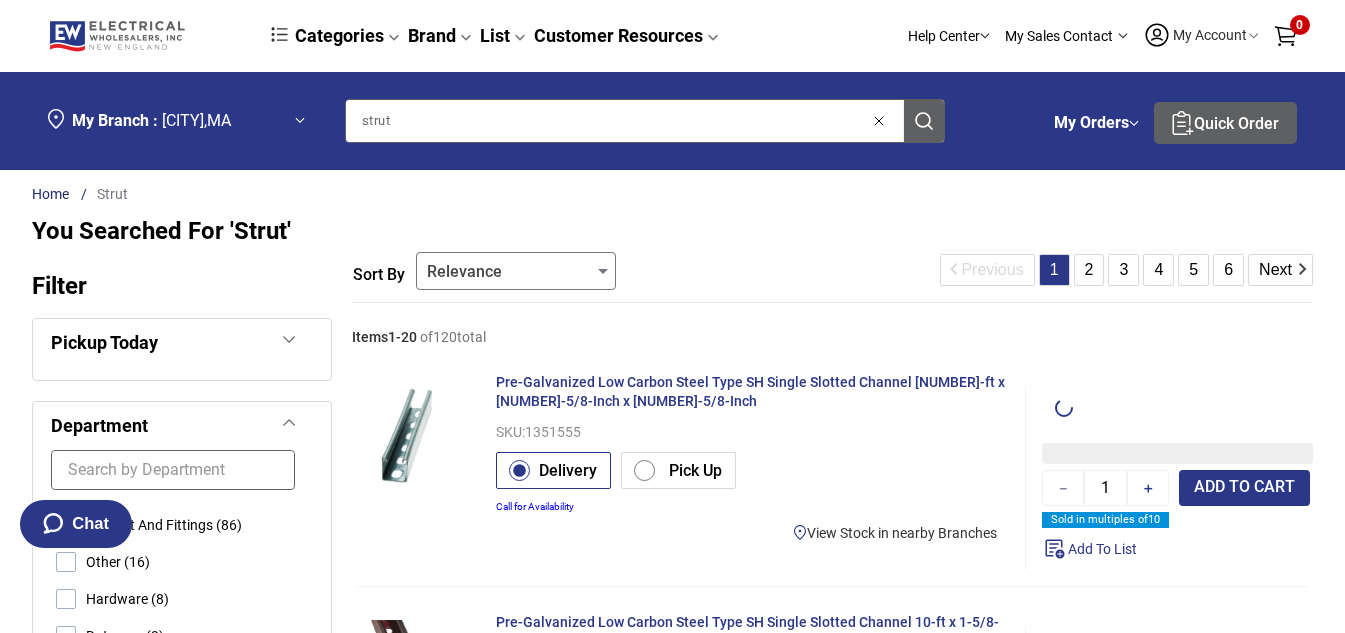 type on "10" 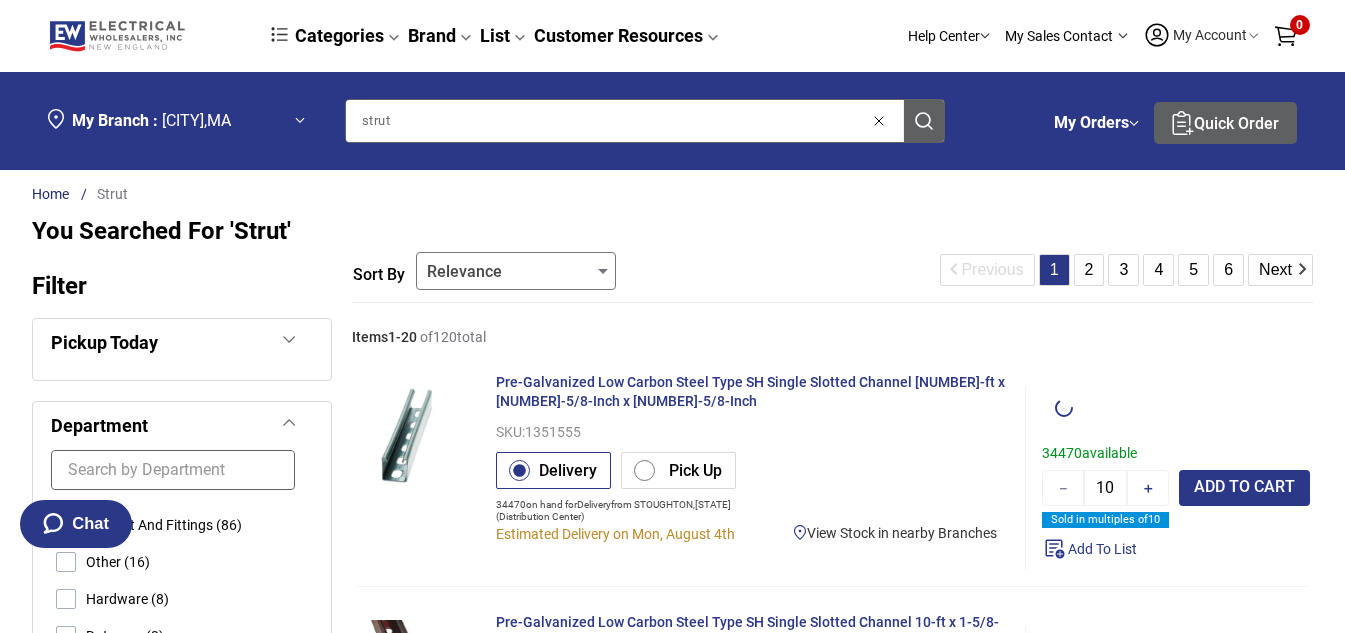 type on "10" 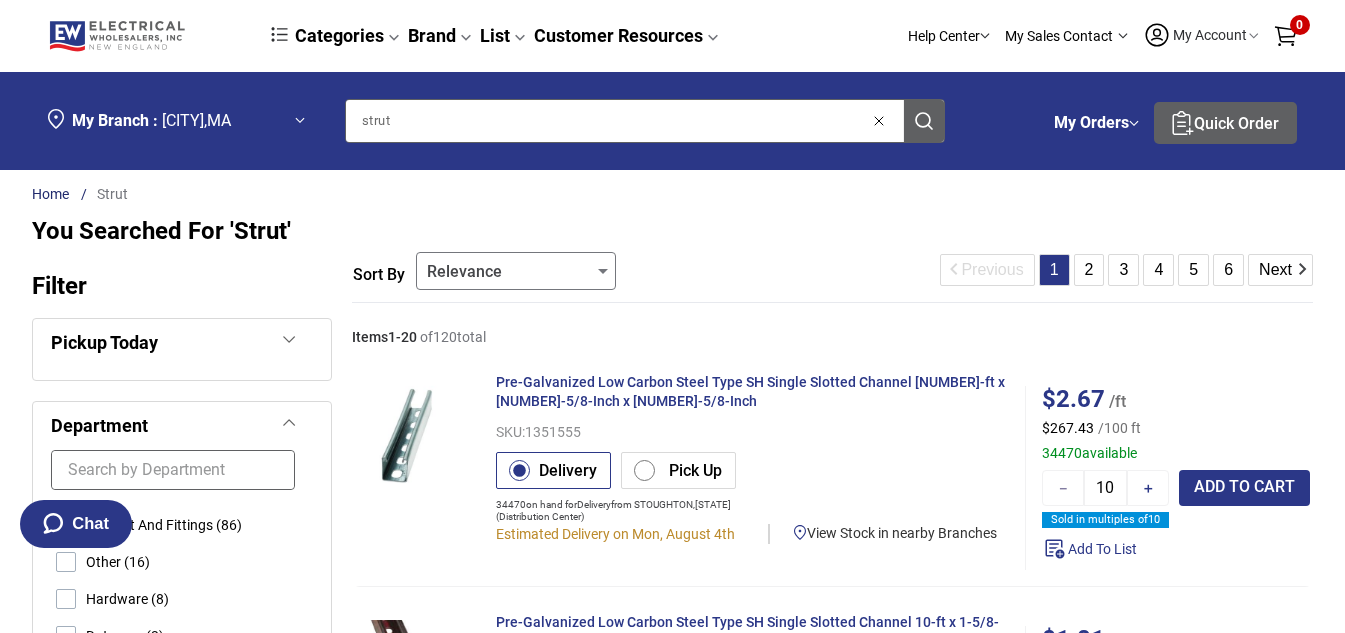 type on "10" 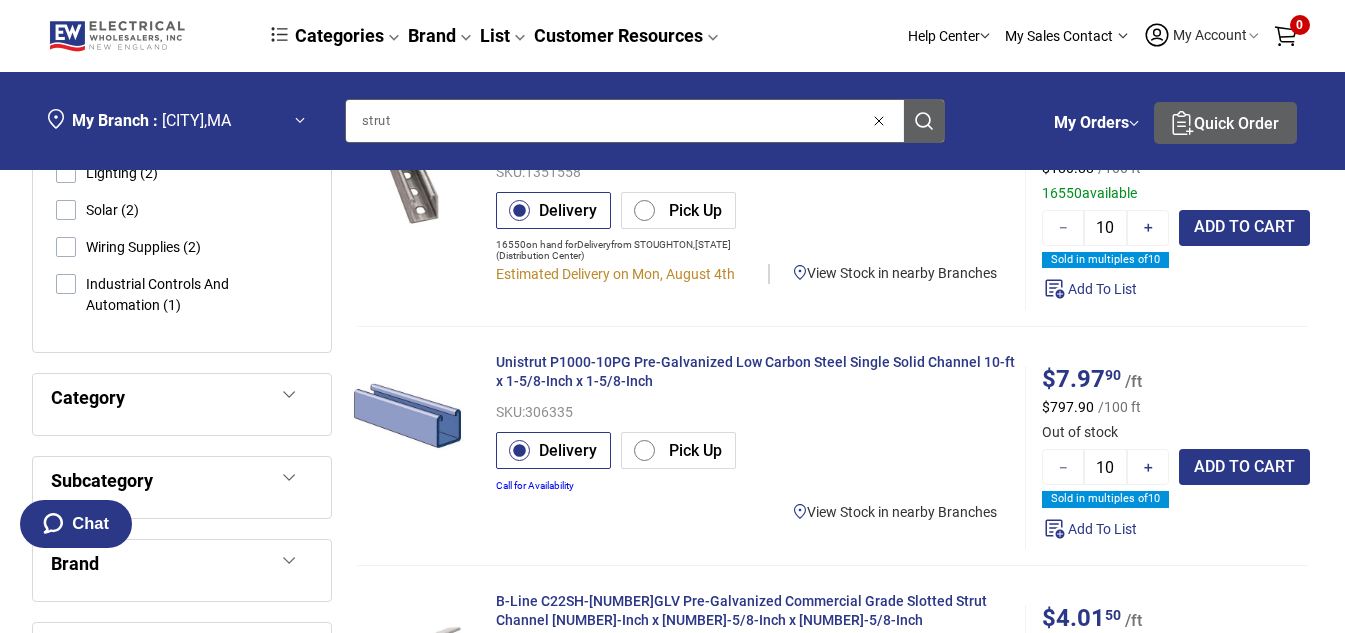 scroll, scrollTop: 0, scrollLeft: 0, axis: both 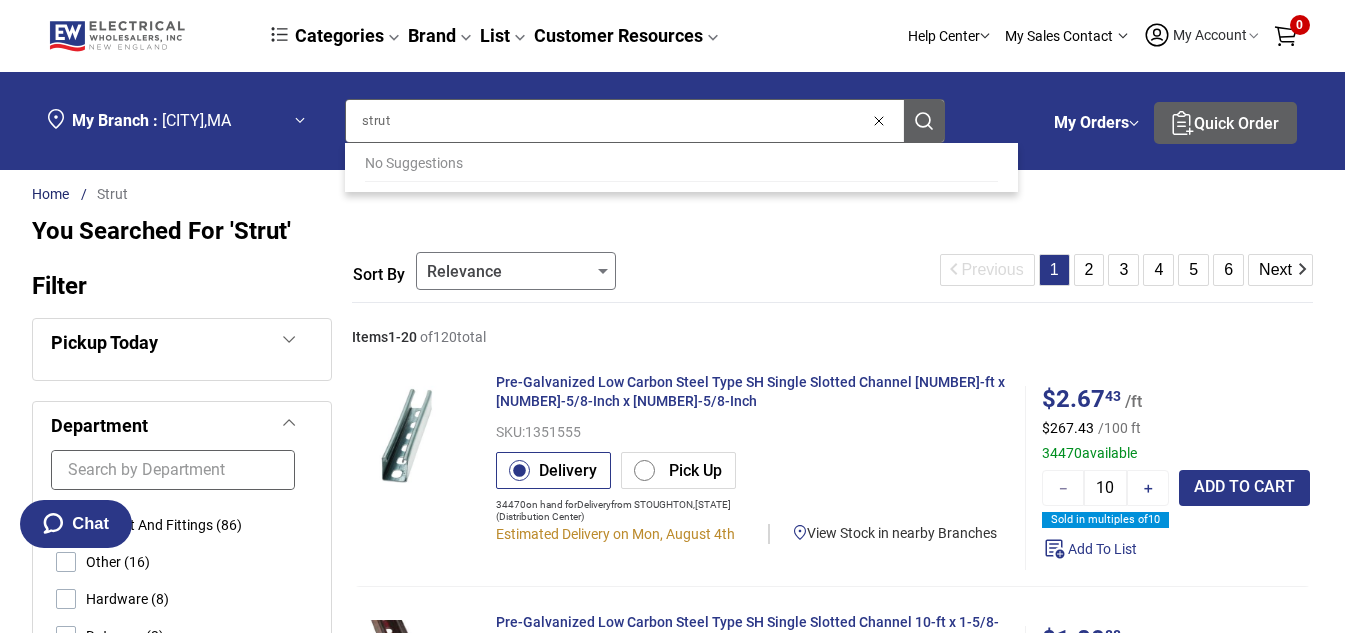 drag, startPoint x: 421, startPoint y: 102, endPoint x: 314, endPoint y: 134, distance: 111.68259 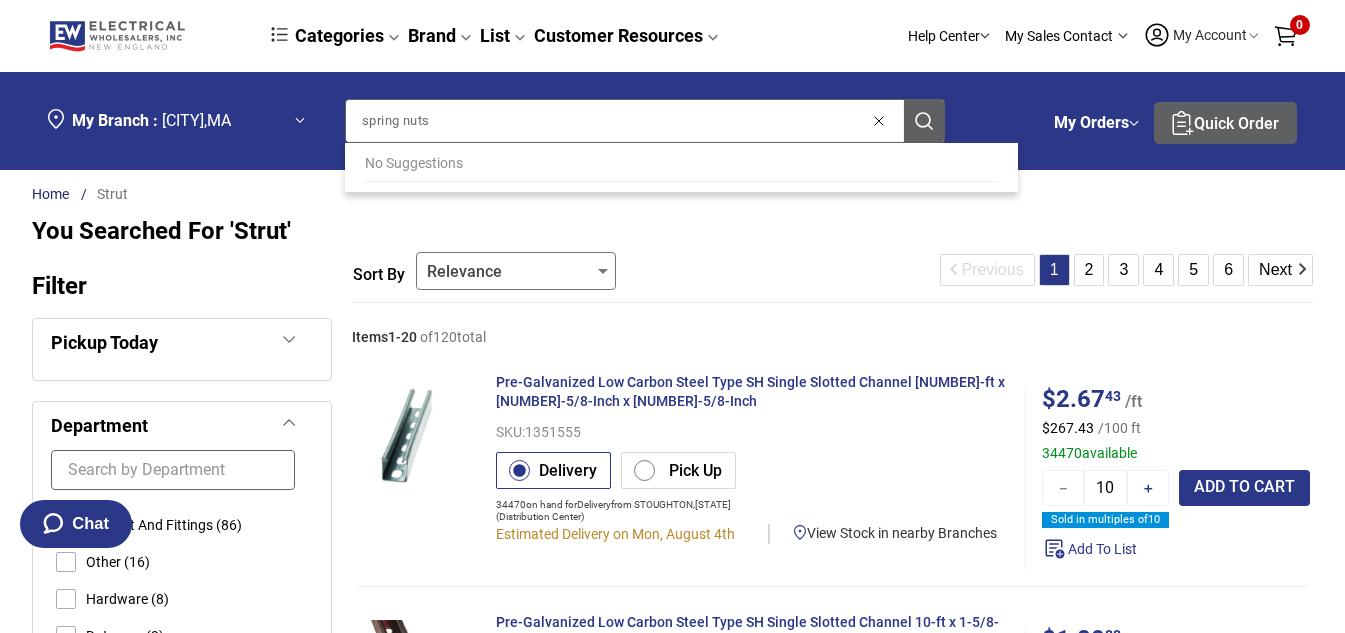 type on "spring nuts" 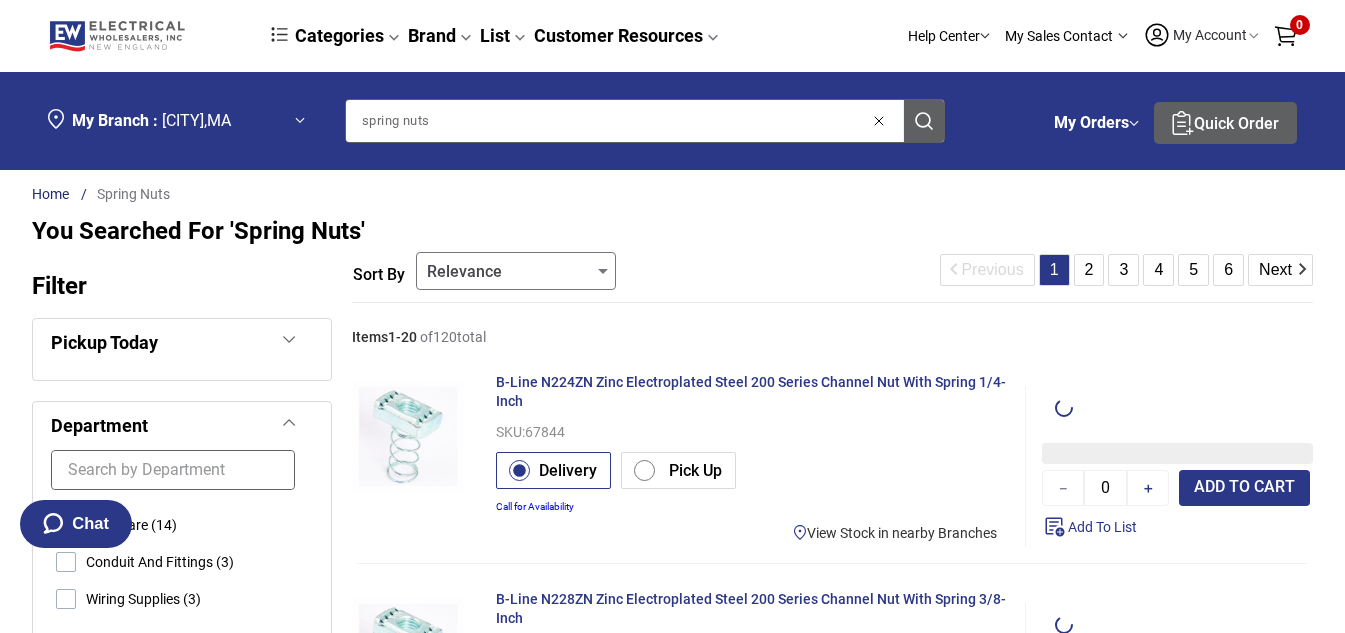 type on "1" 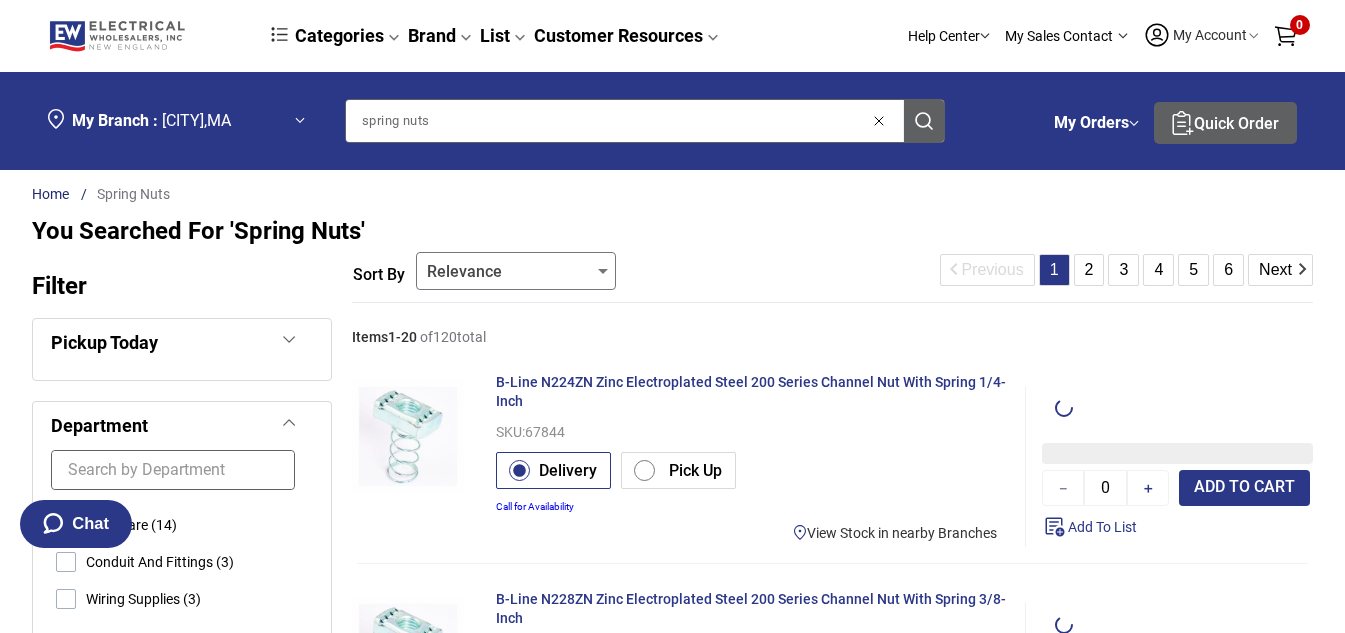 type on "1" 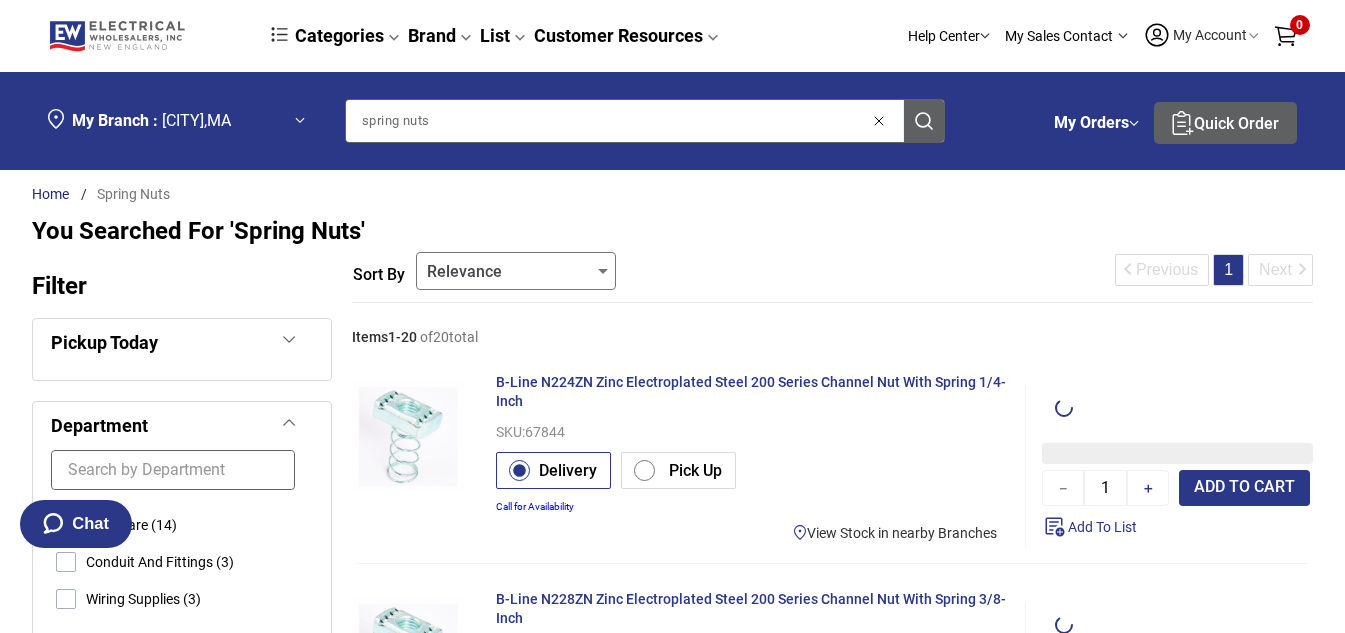 type on "100" 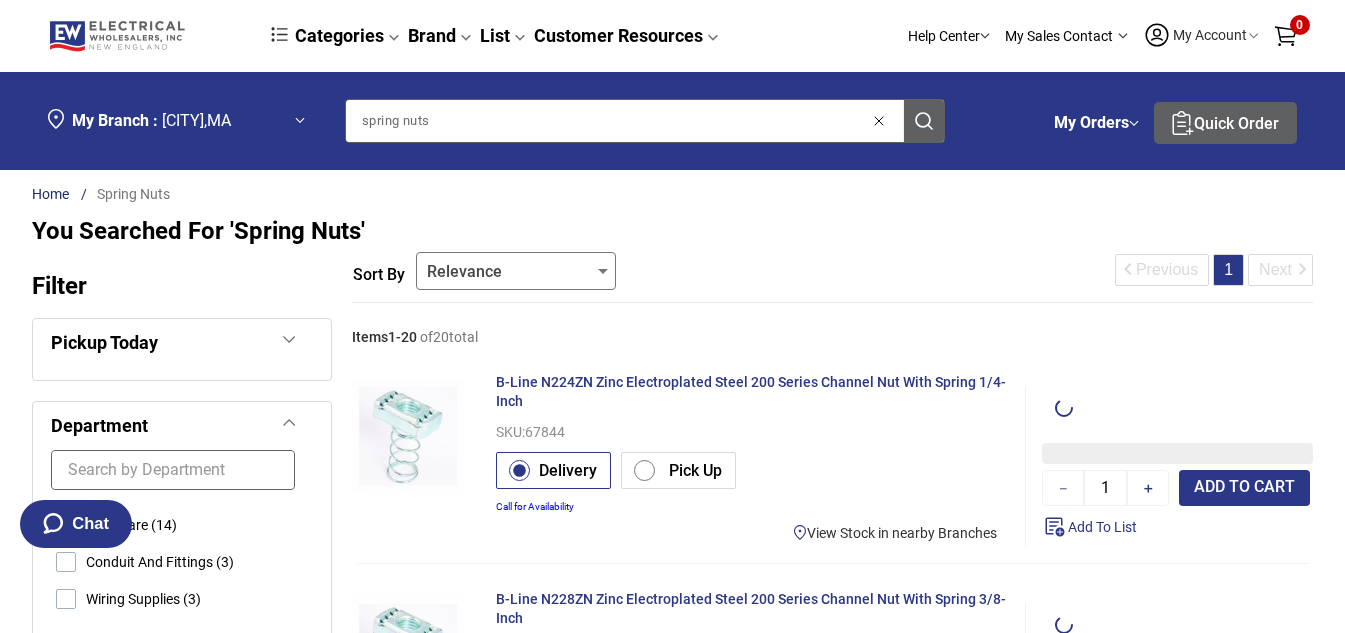 type on "100" 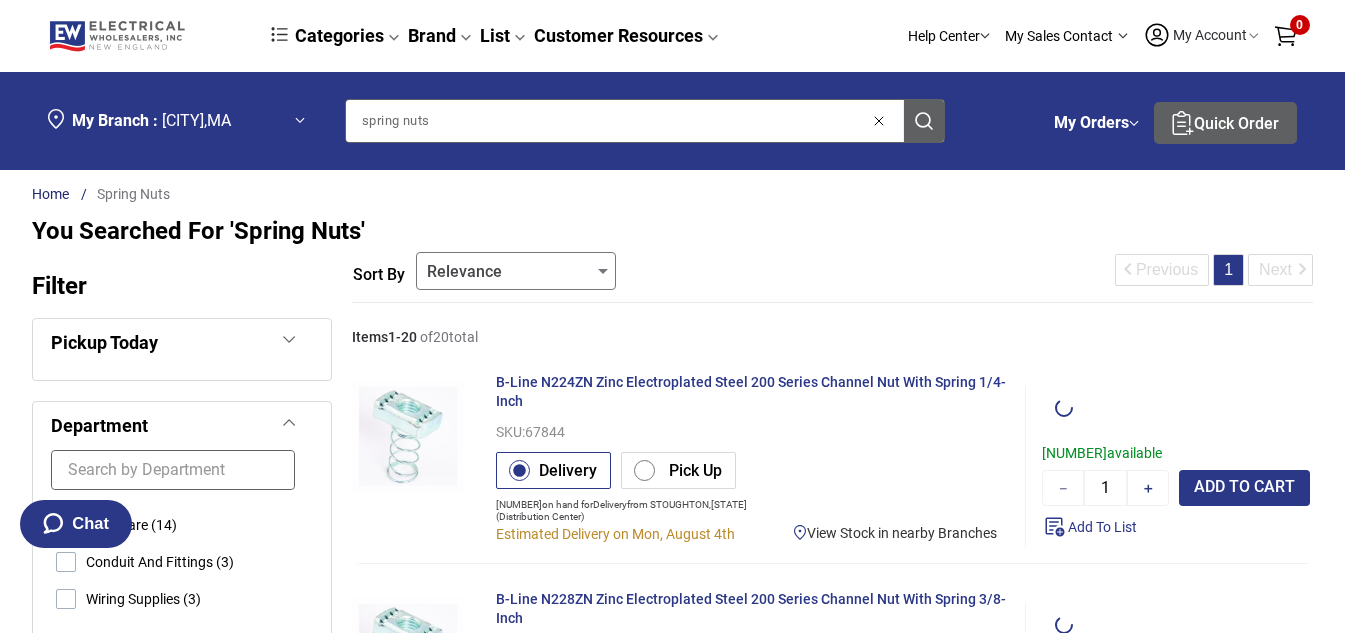 type on "100" 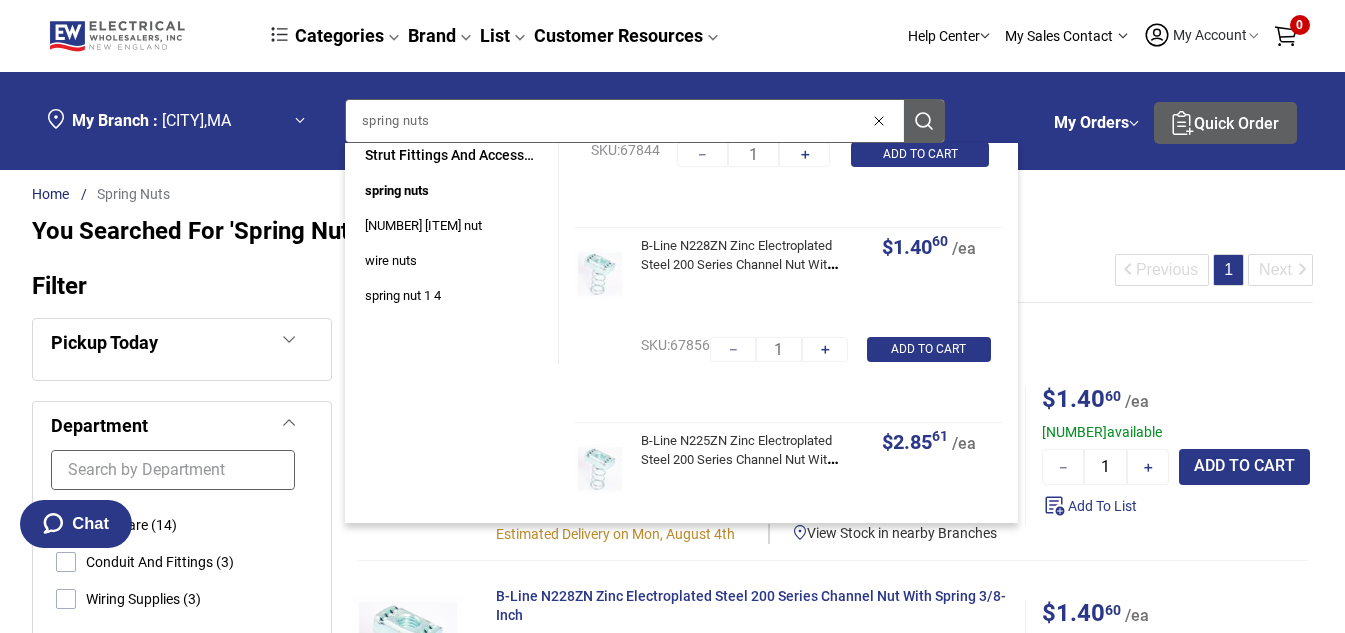 scroll, scrollTop: 333, scrollLeft: 0, axis: vertical 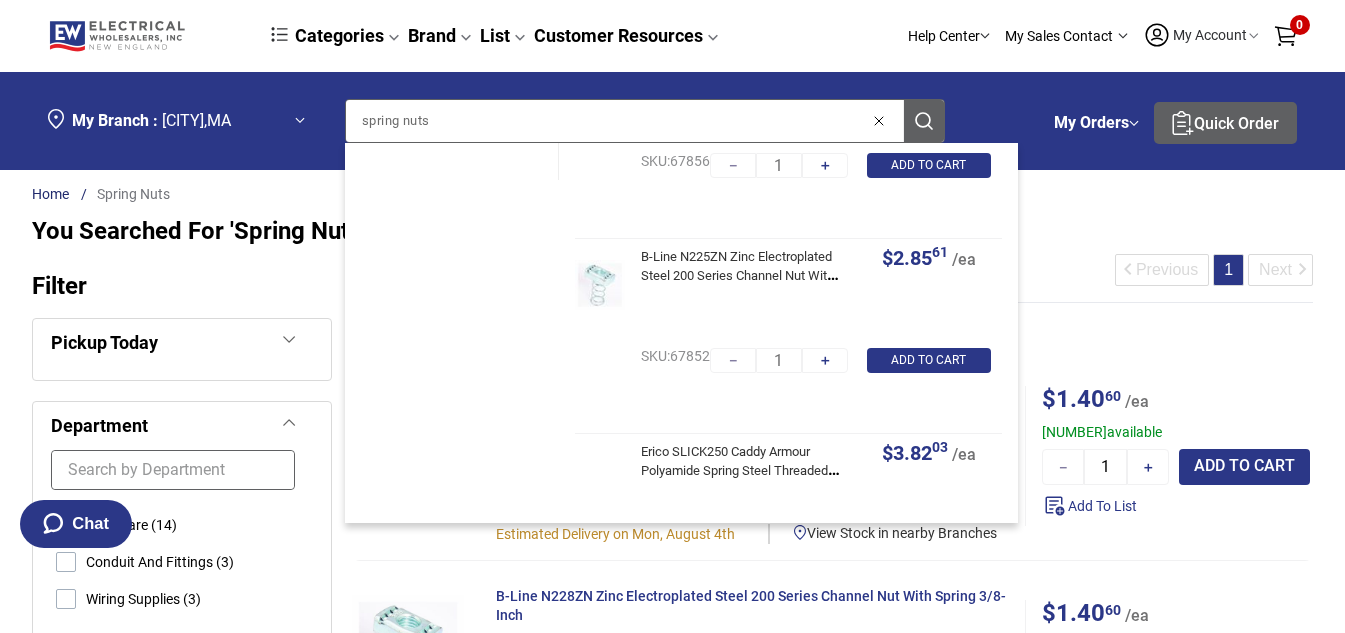 click on "Items [NUMBER] - [NUMBER] of [NUMBER] total" at bounding box center (832, 337) 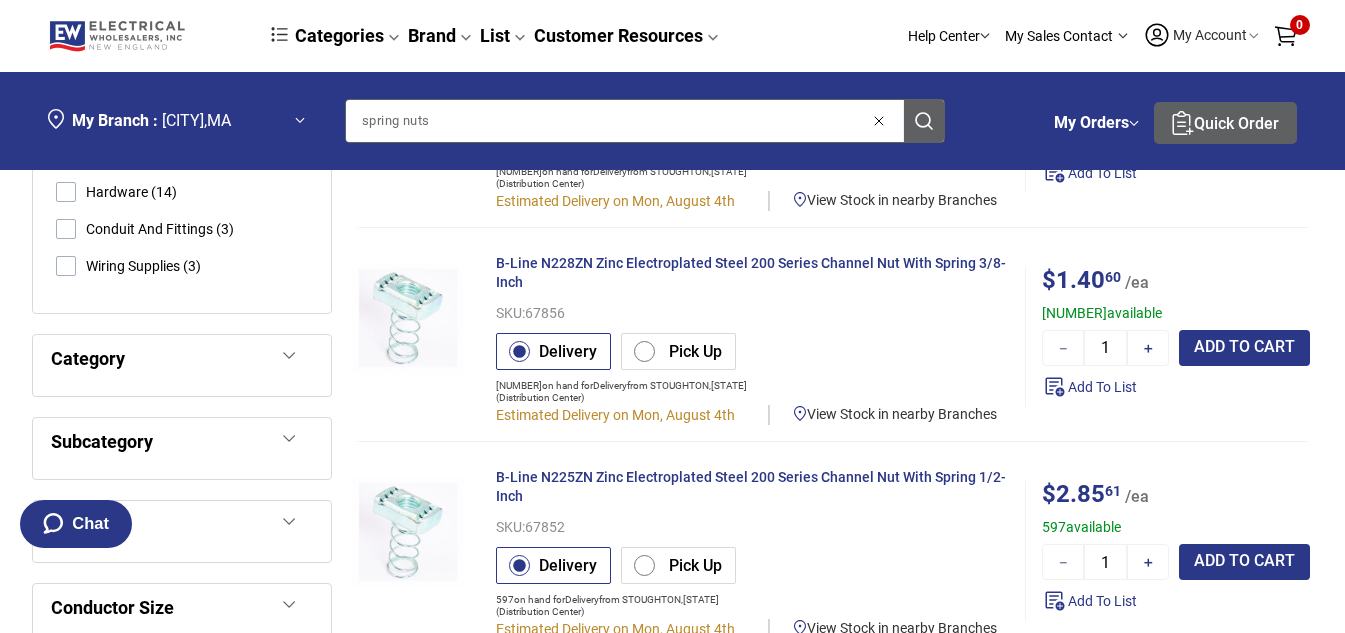scroll, scrollTop: 0, scrollLeft: 0, axis: both 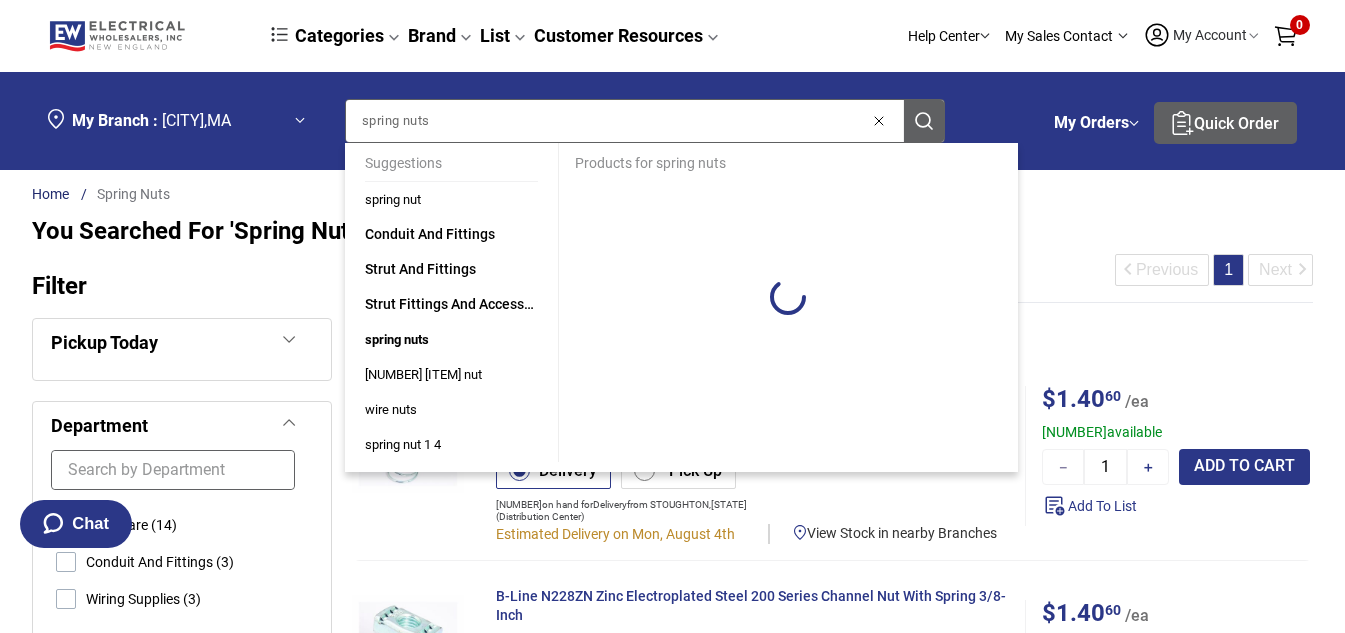 drag, startPoint x: 554, startPoint y: 127, endPoint x: 199, endPoint y: 119, distance: 355.09012 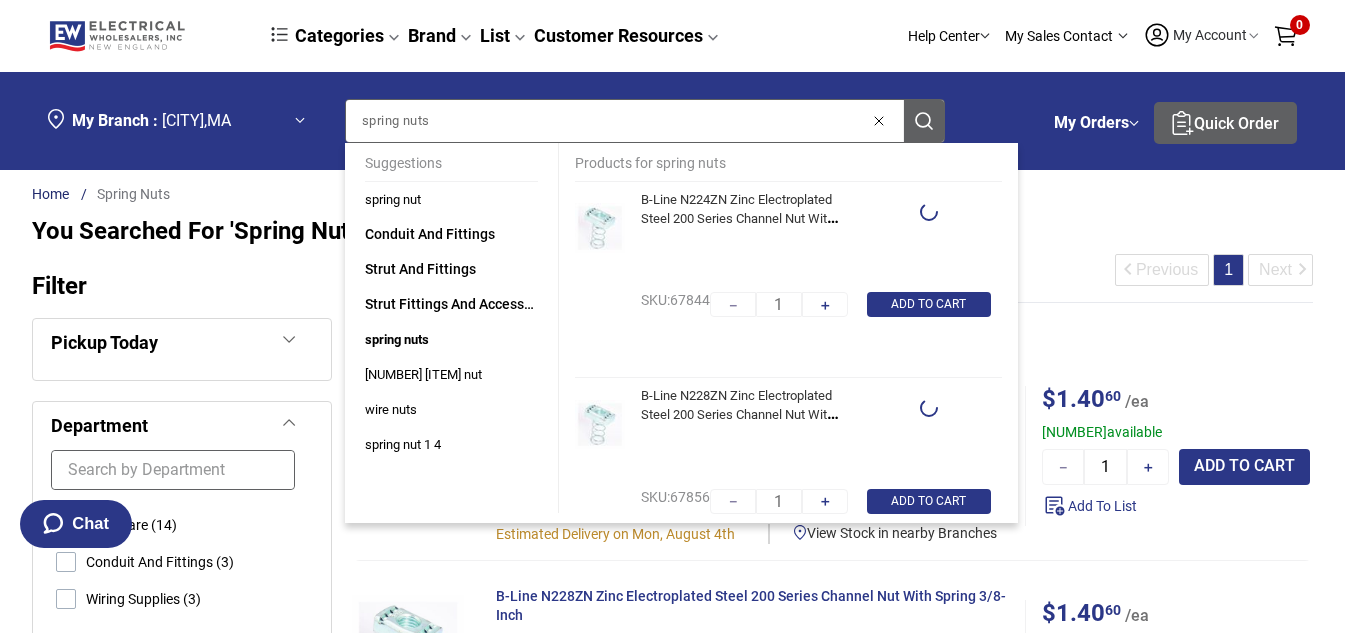 type on "100" 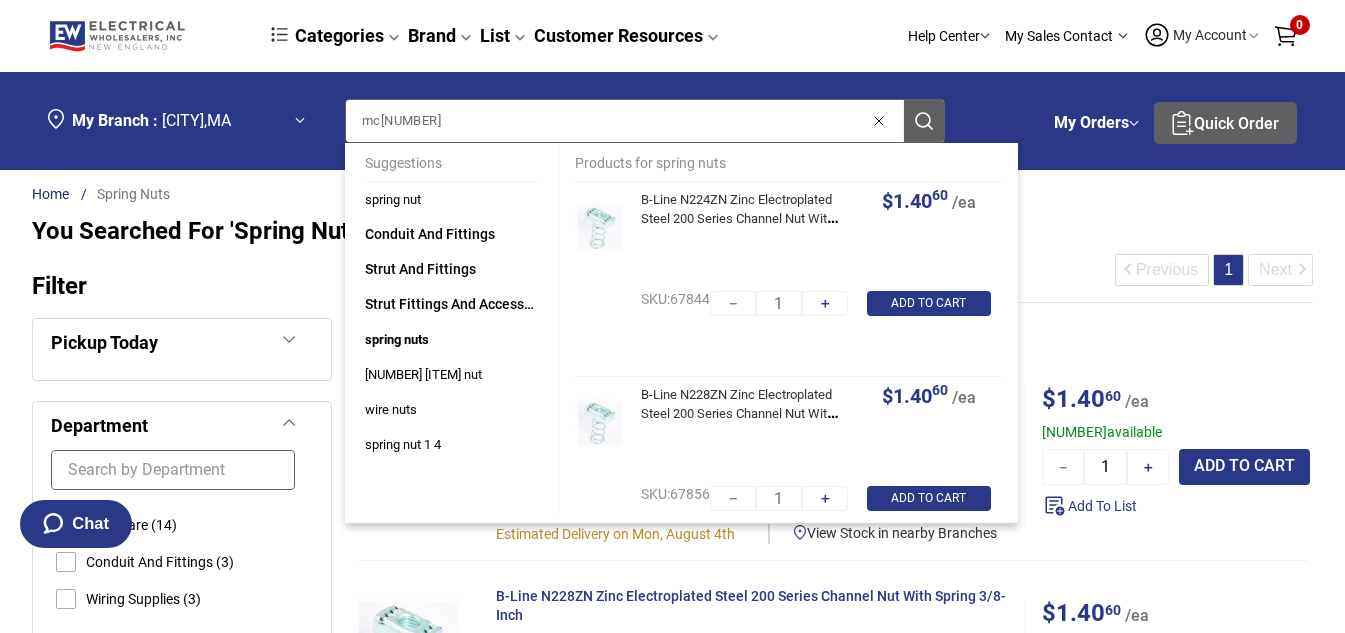 type on "mc[NUMBER]" 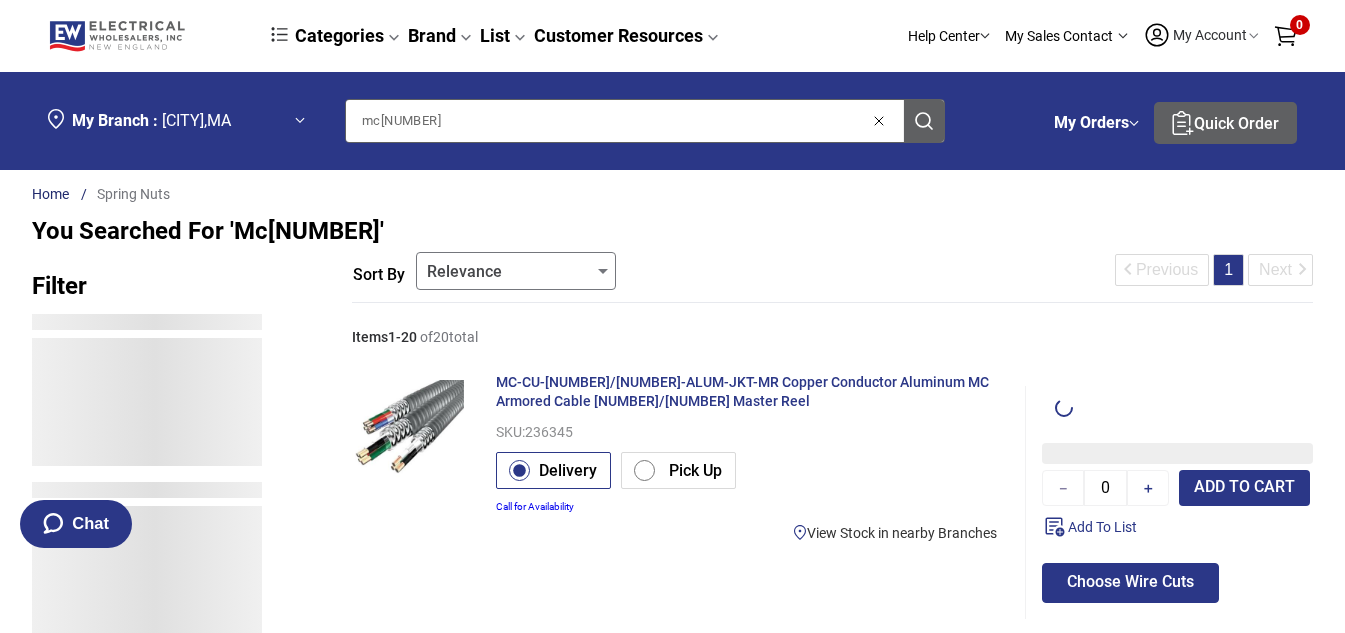 type on "1" 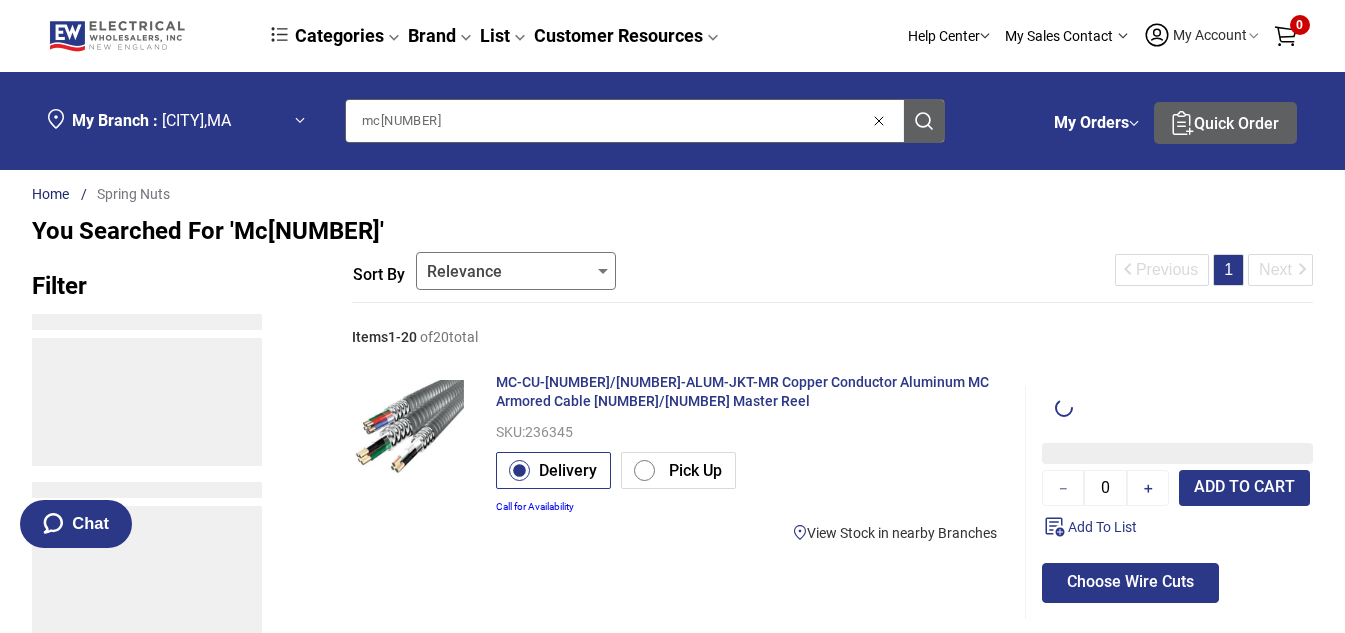 type on "1" 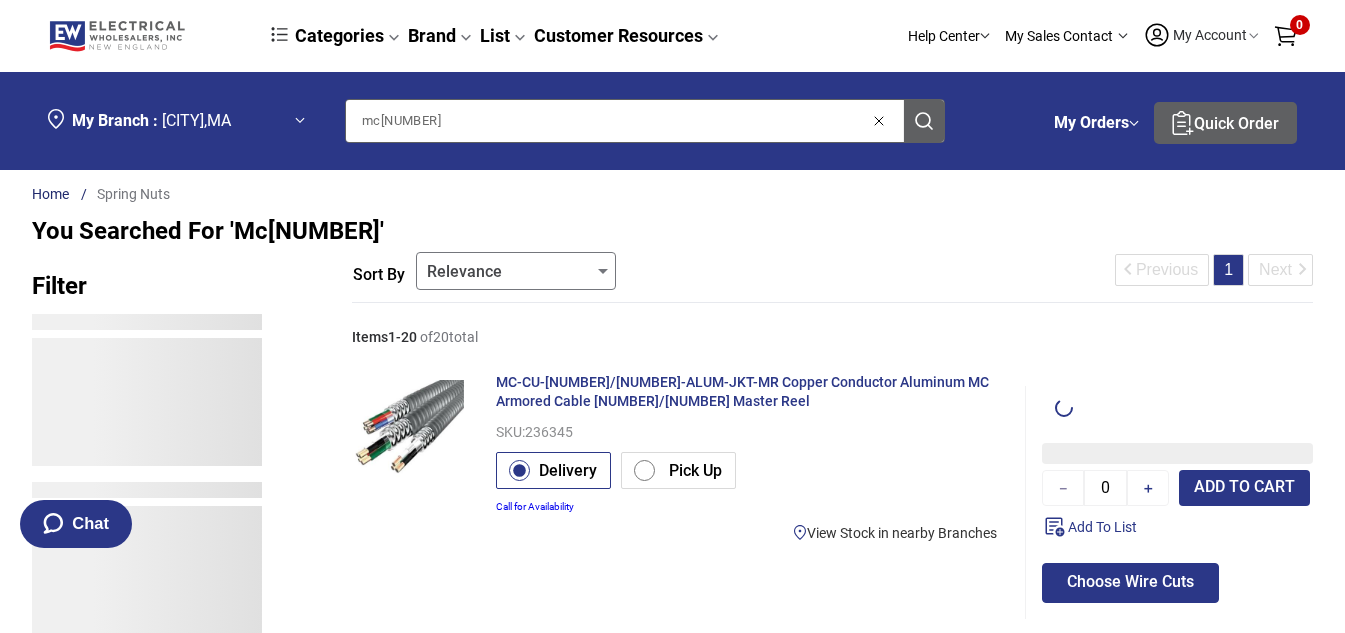 type on "1" 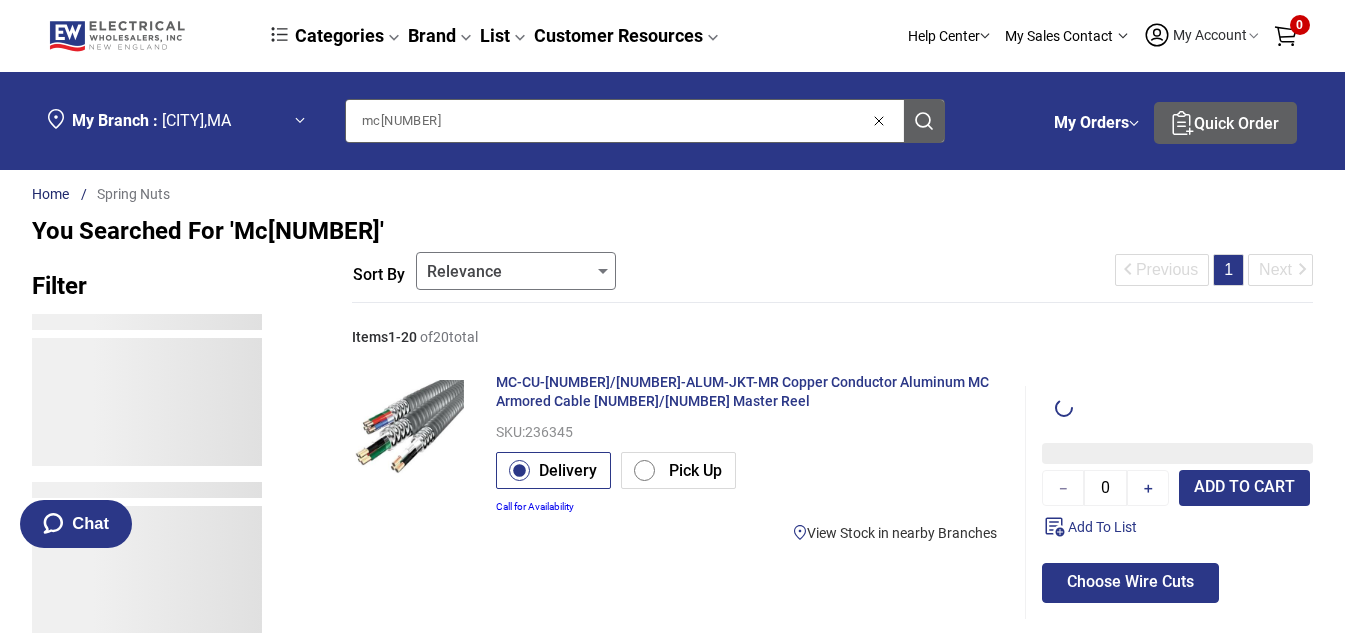 type on "1" 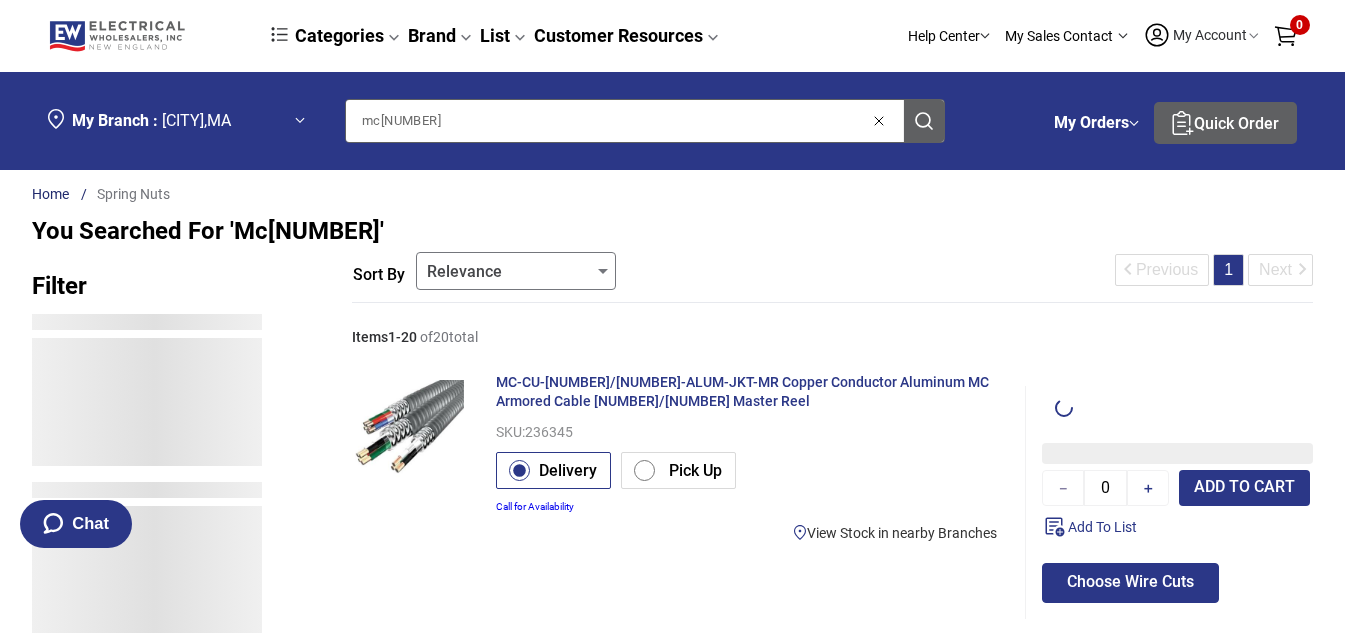 type on "1" 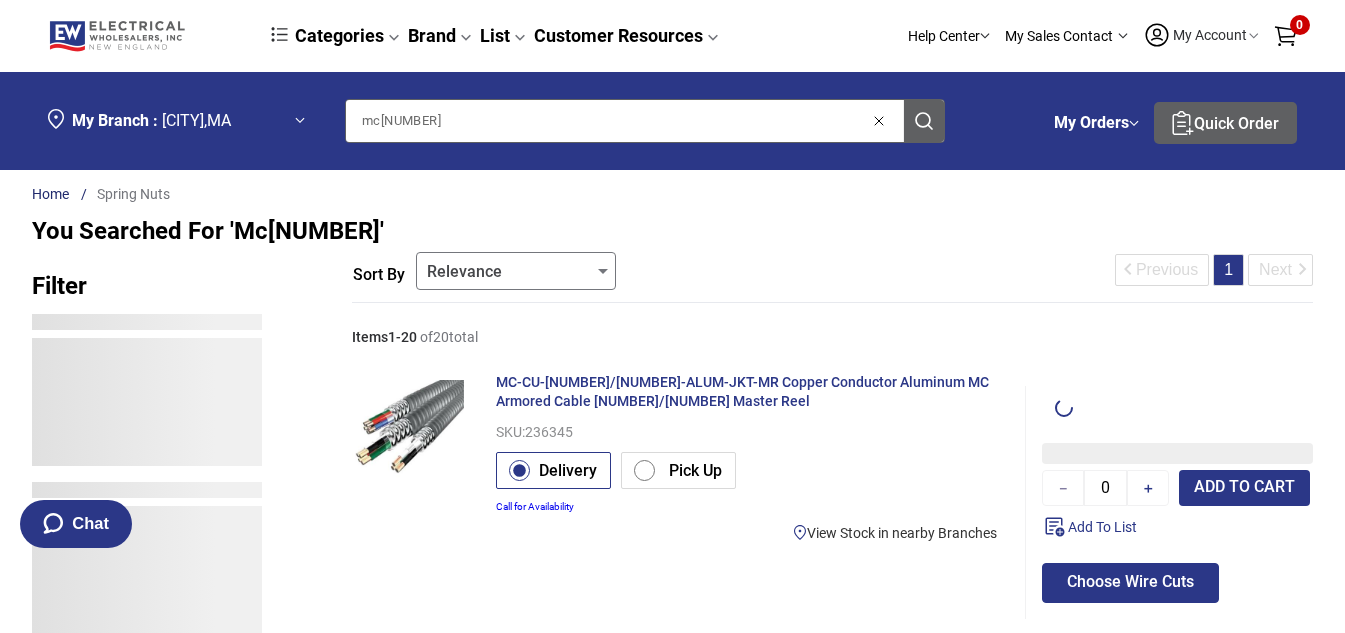 type on "1" 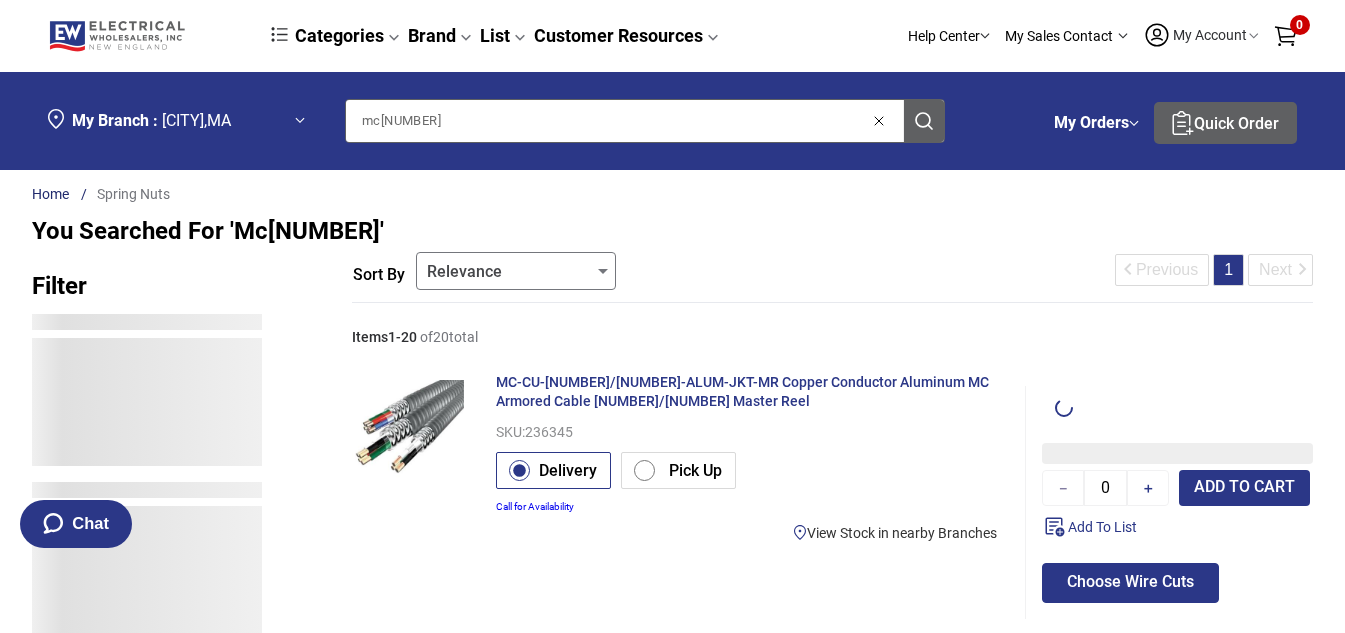 type on "1" 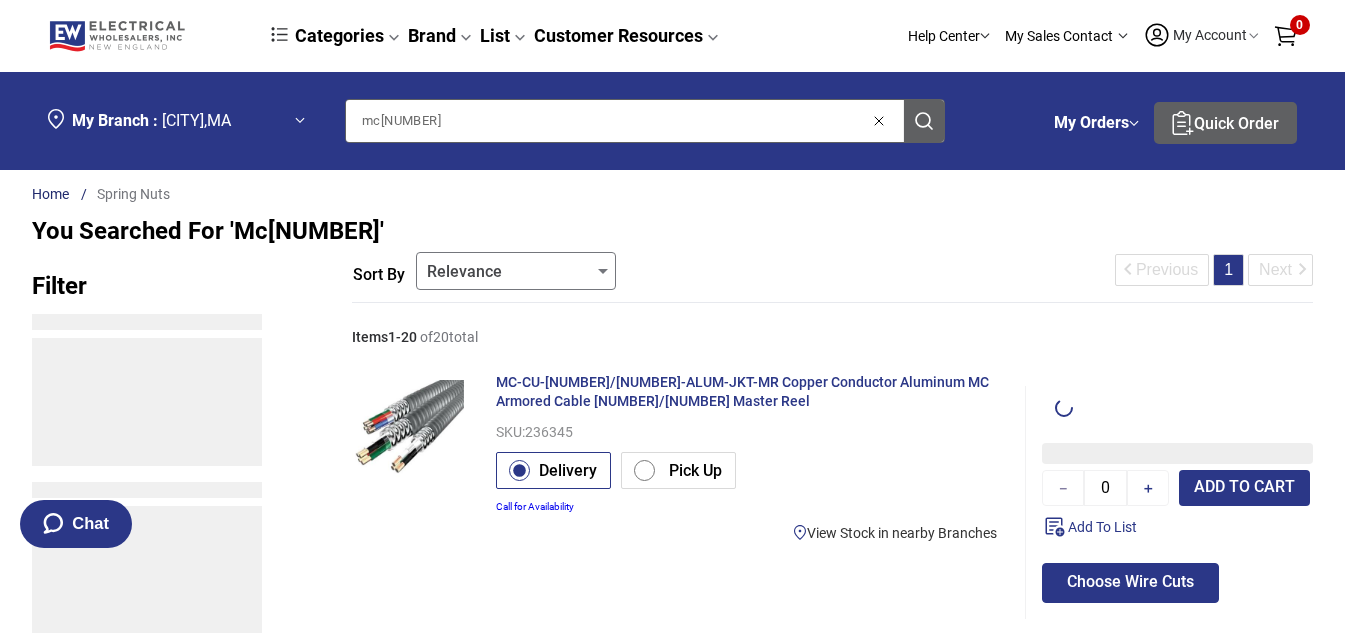 type on "1" 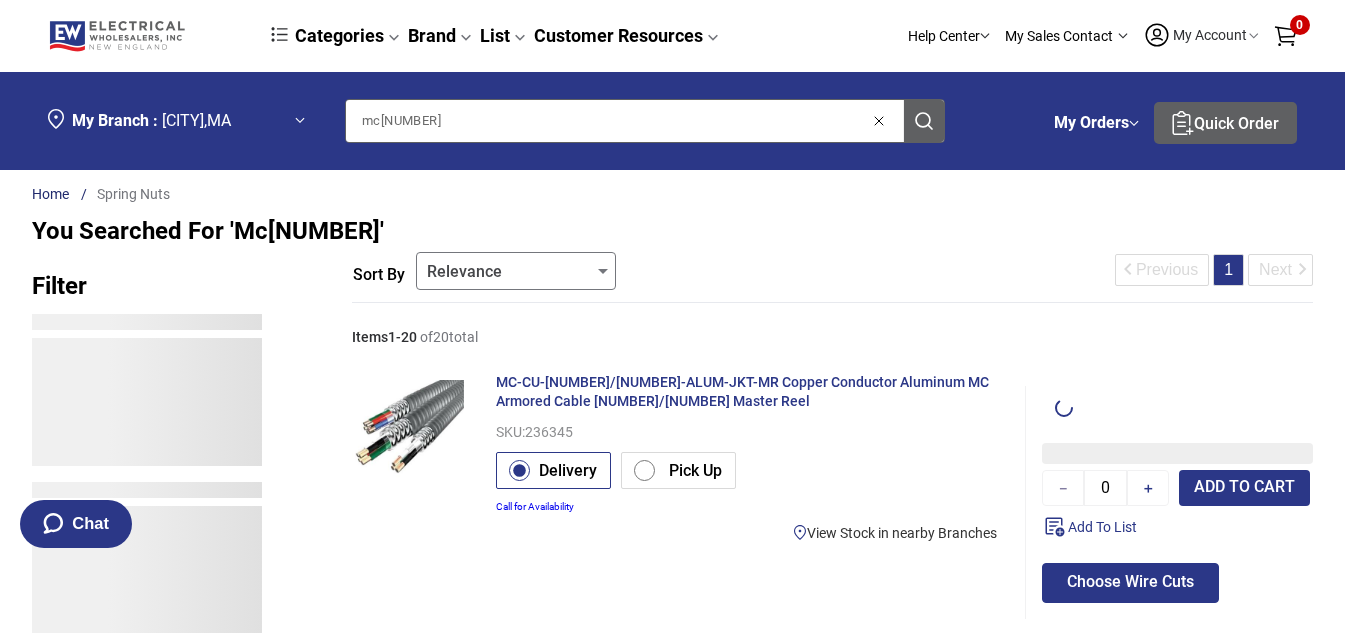 type on "1" 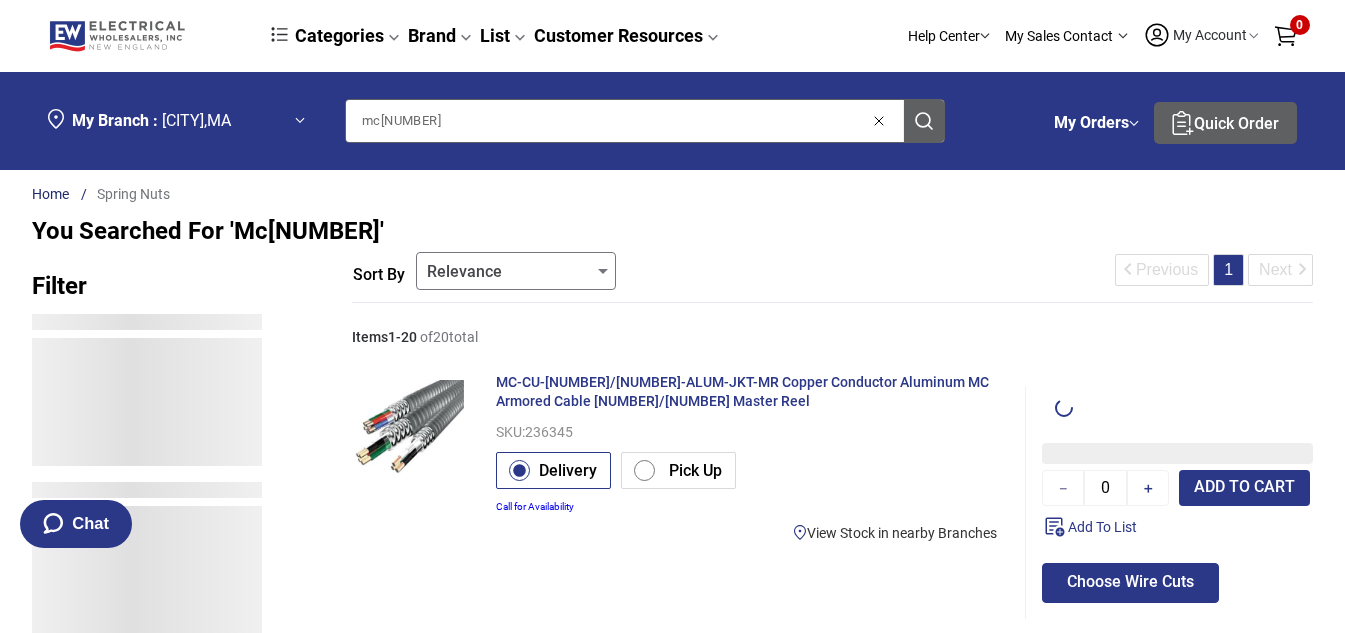 type on "1" 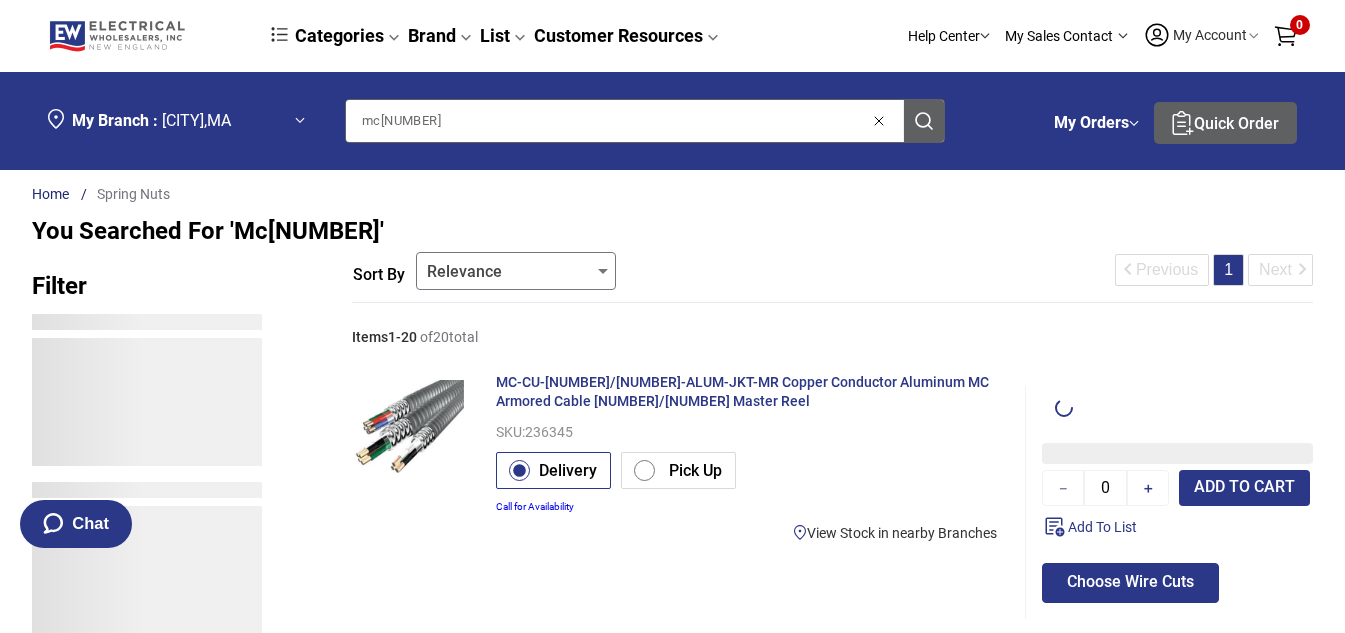 type on "1" 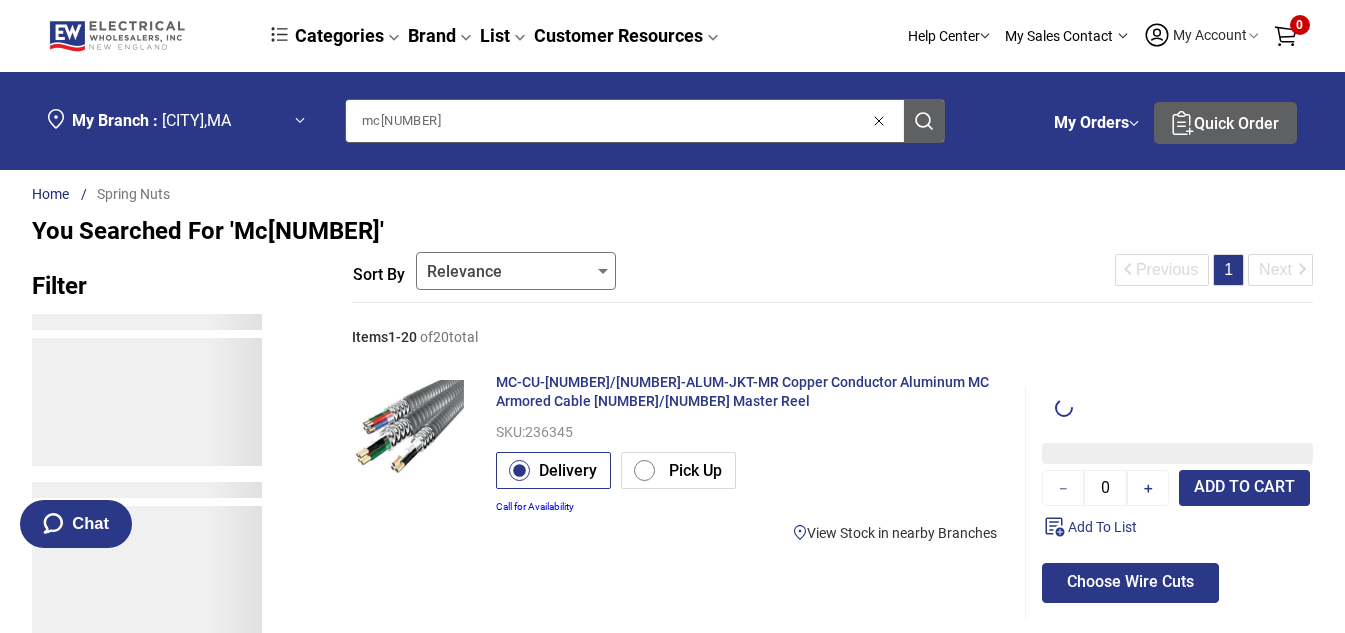 type on "1" 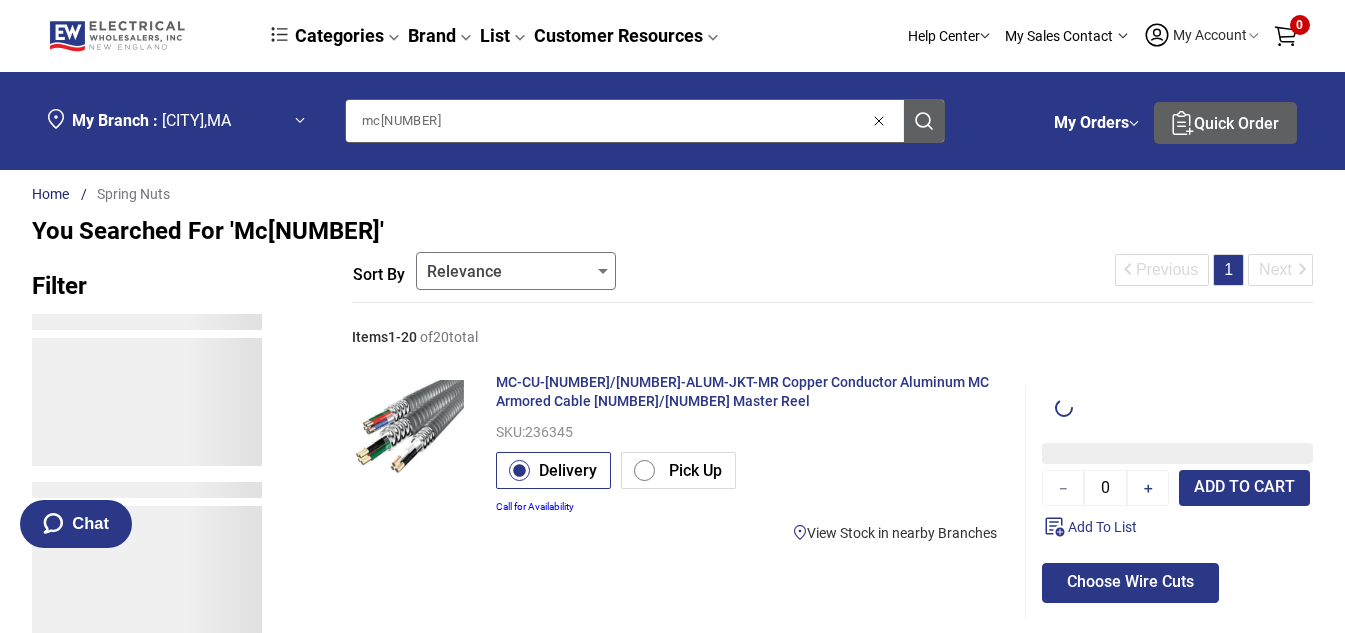type on "1" 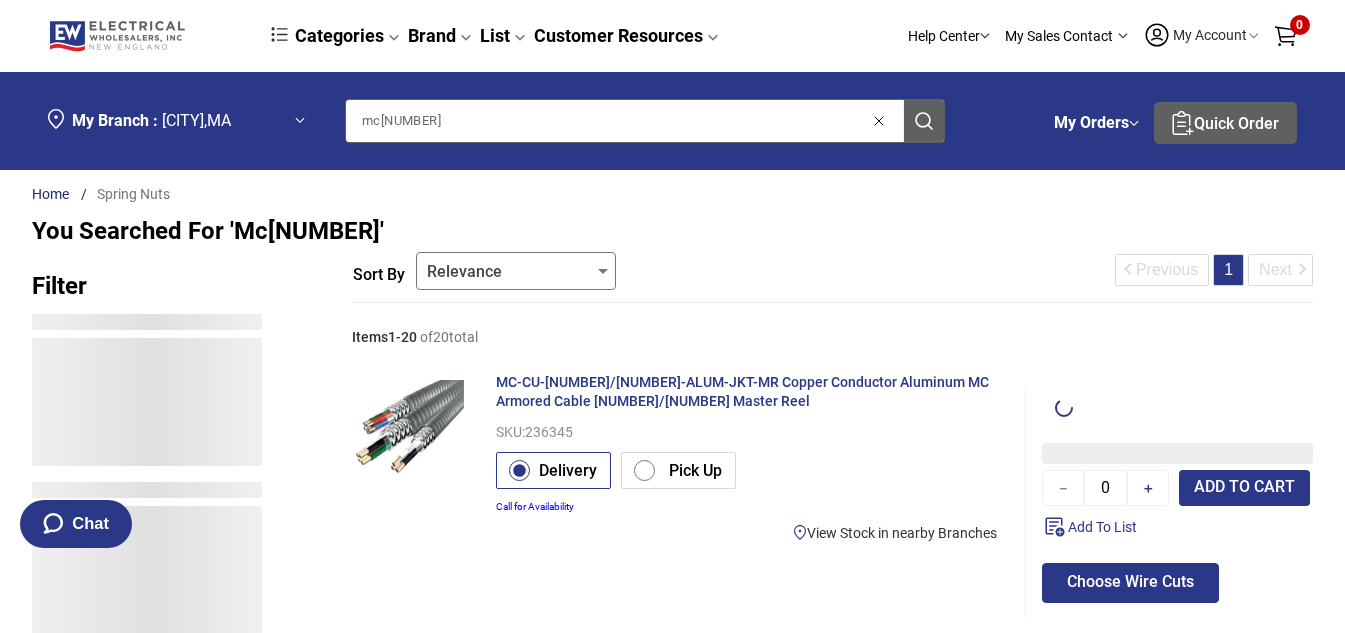 type on "1" 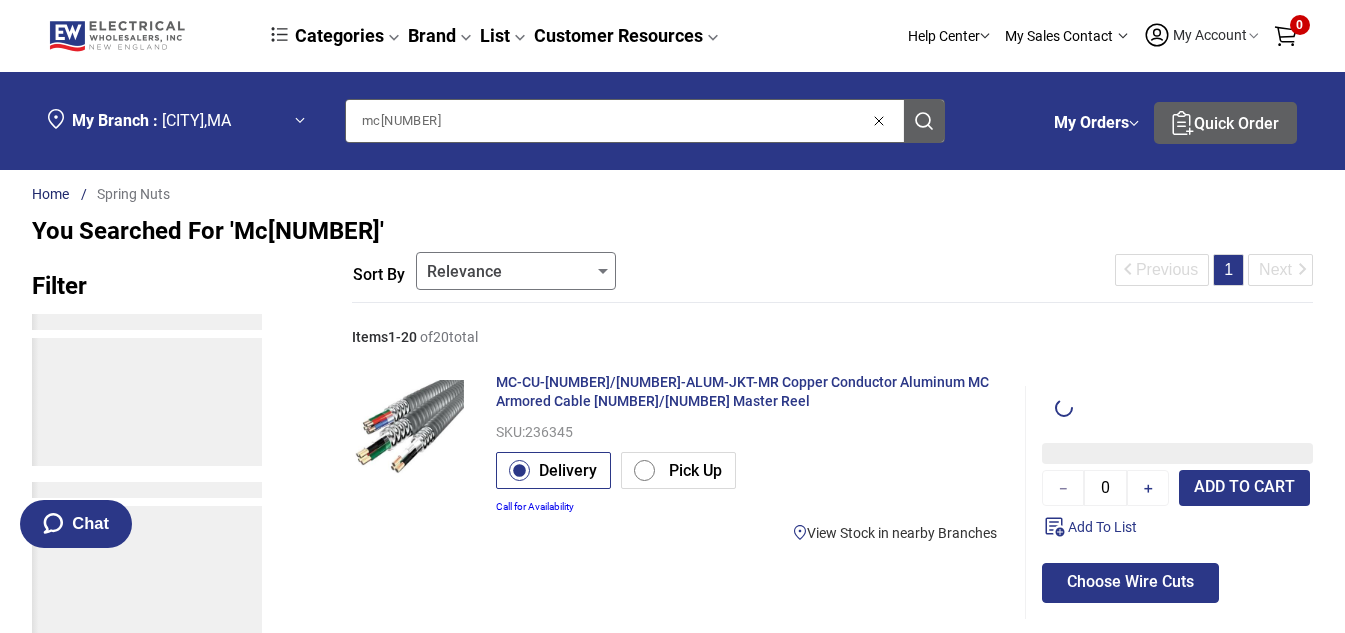 type on "1" 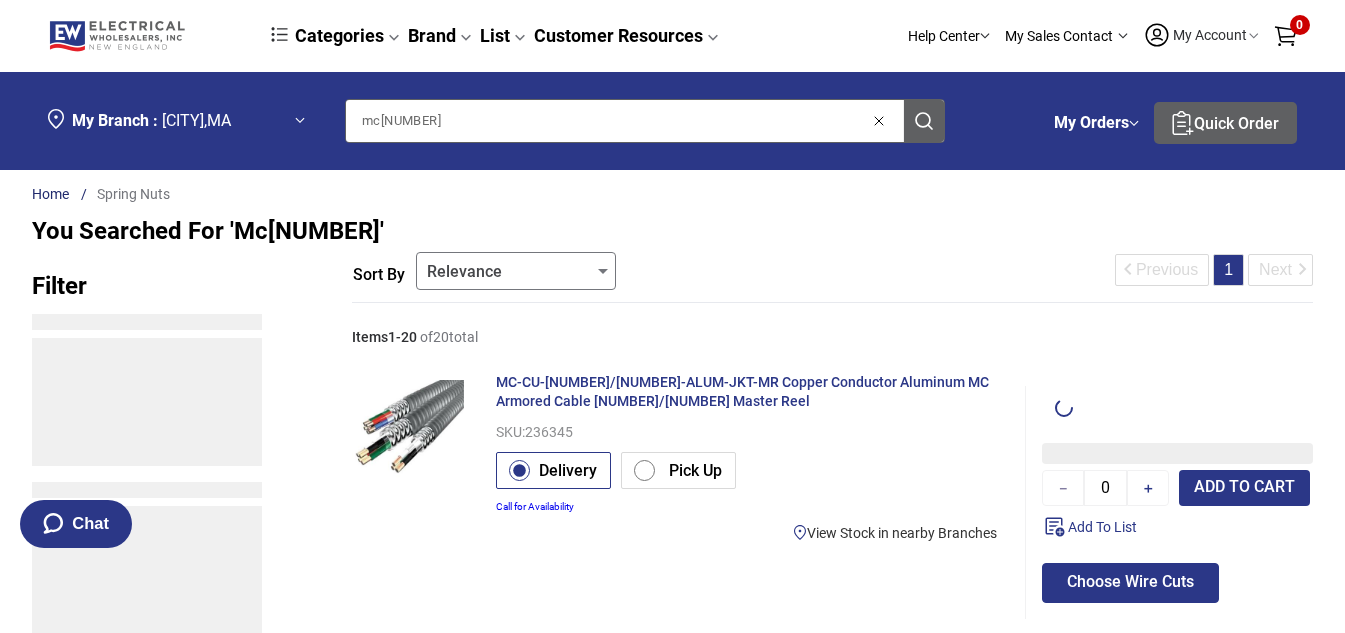 type on "1" 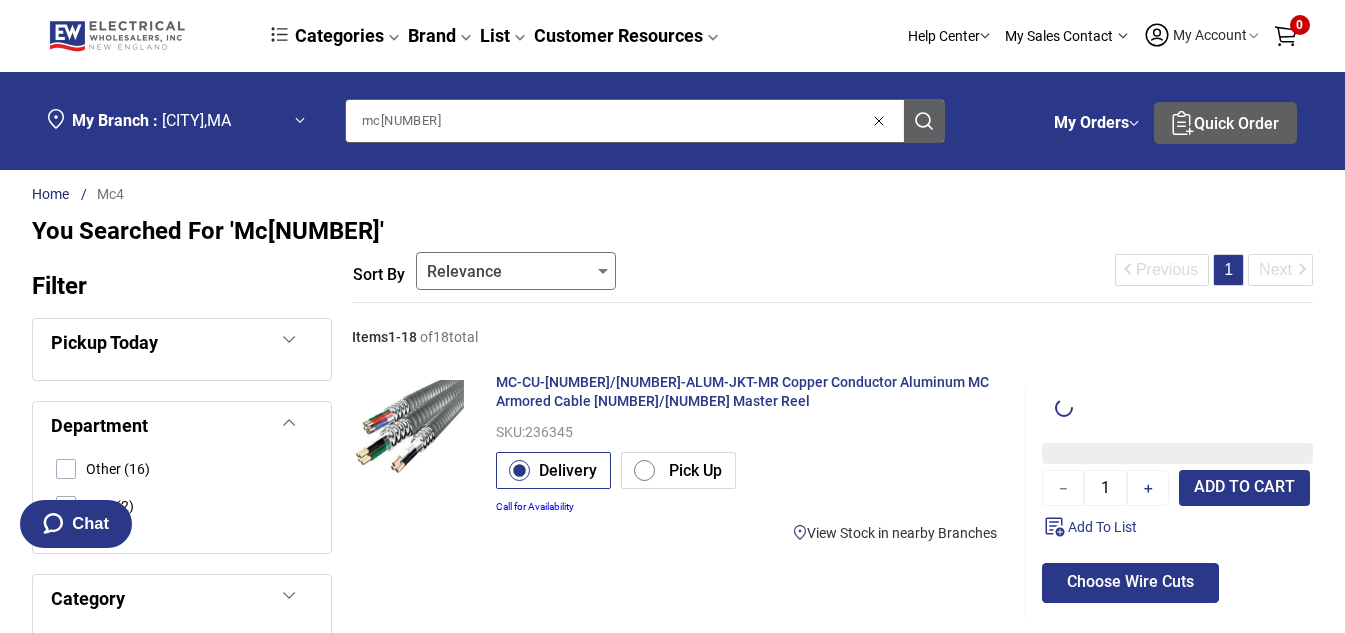 type on "1" 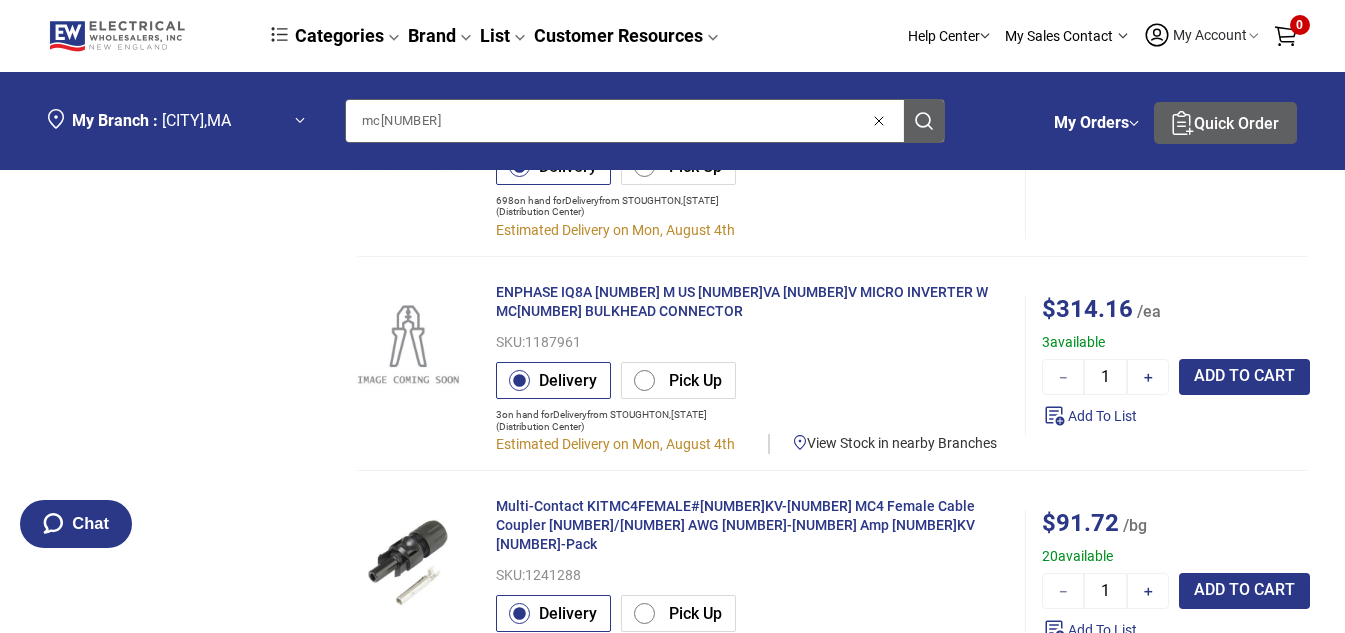 scroll, scrollTop: 2333, scrollLeft: 0, axis: vertical 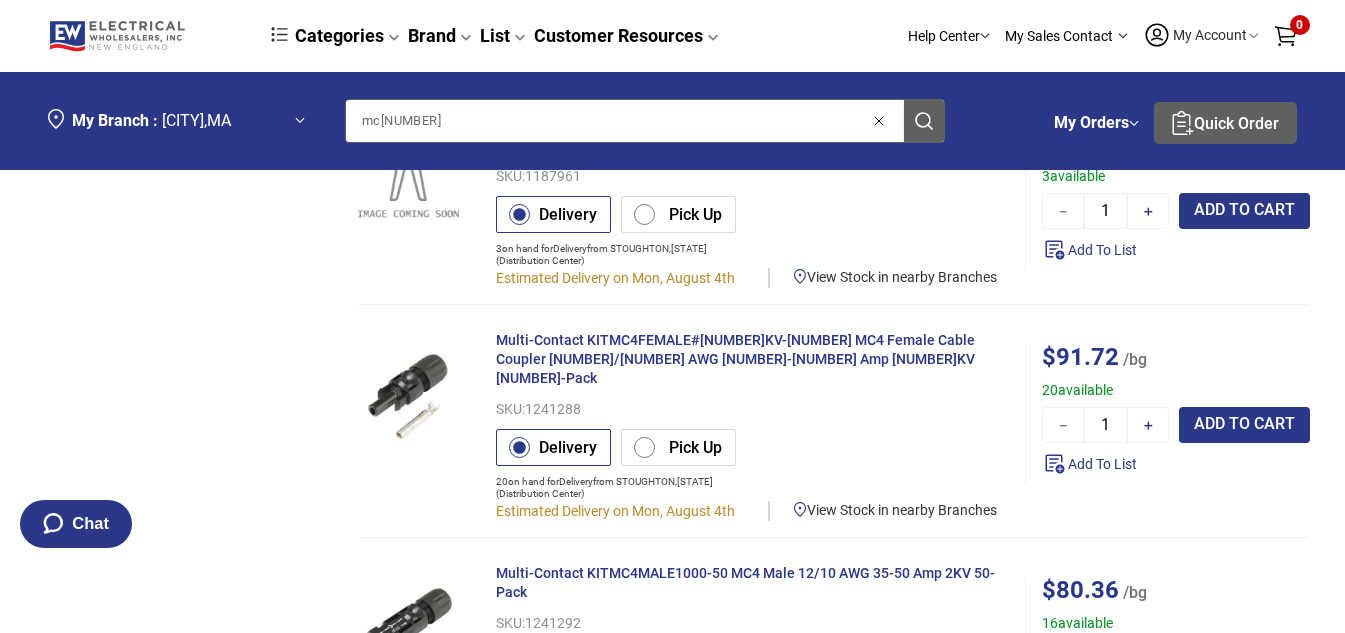 click on "Multi-Contact KITMC4FEMALE#[NUMBER]KV-[NUMBER] MC4 Female Cable Coupler [NUMBER]/[NUMBER] AWG [NUMBER]-[NUMBER] Amp [NUMBER]KV [NUMBER]-Pack" at bounding box center [735, 359] 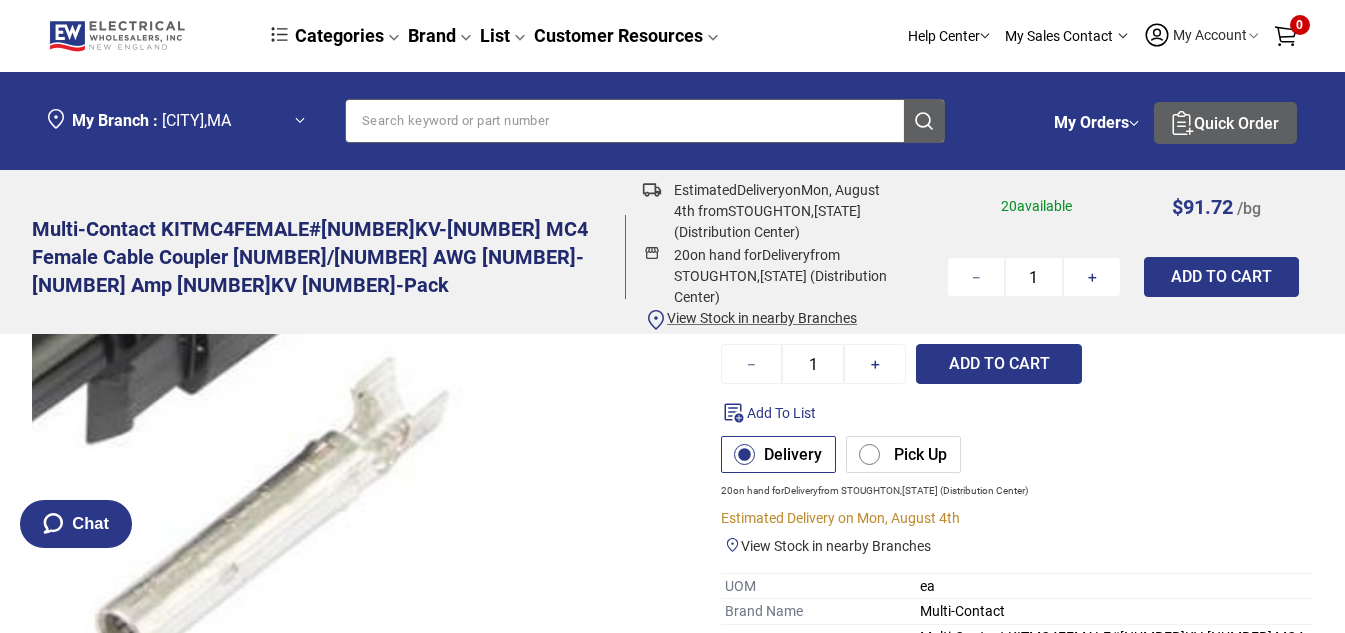 scroll, scrollTop: 0, scrollLeft: 0, axis: both 